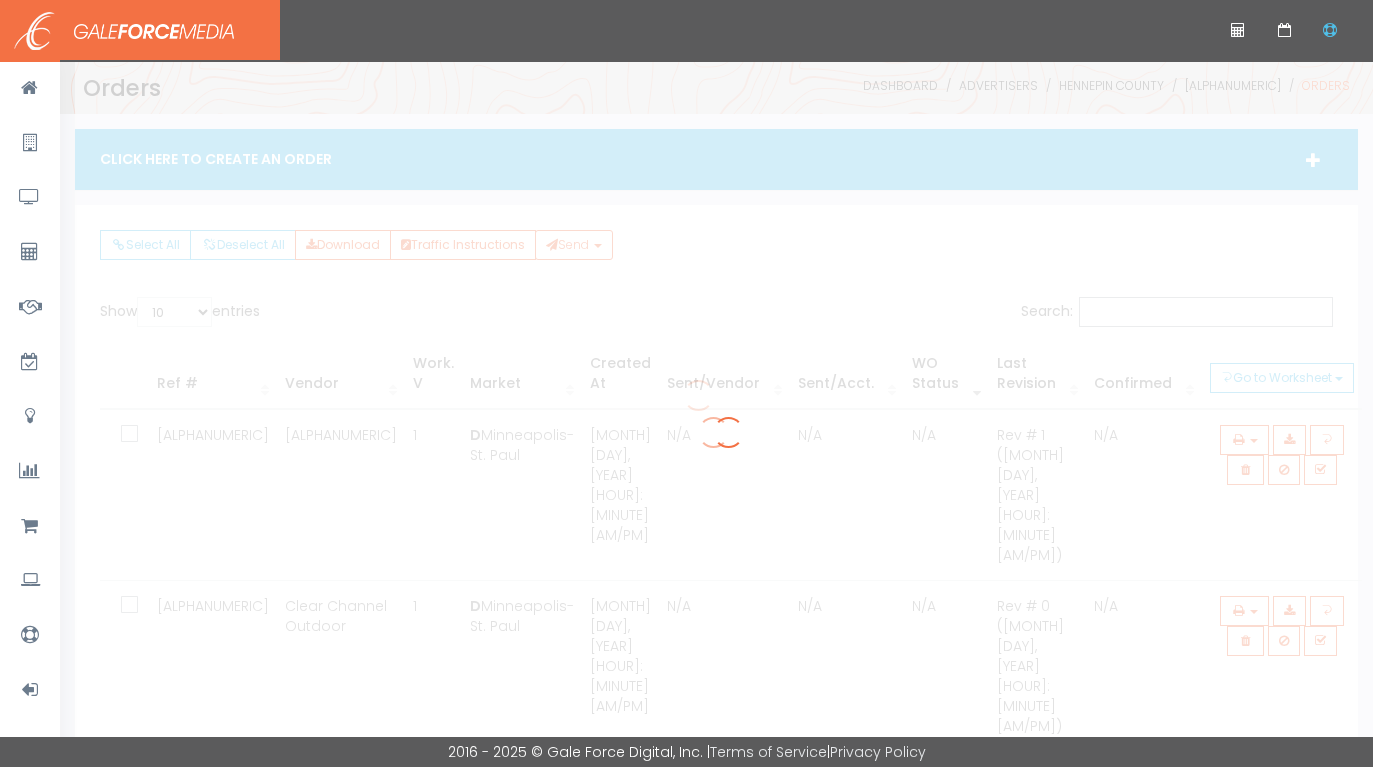 scroll, scrollTop: 0, scrollLeft: 0, axis: both 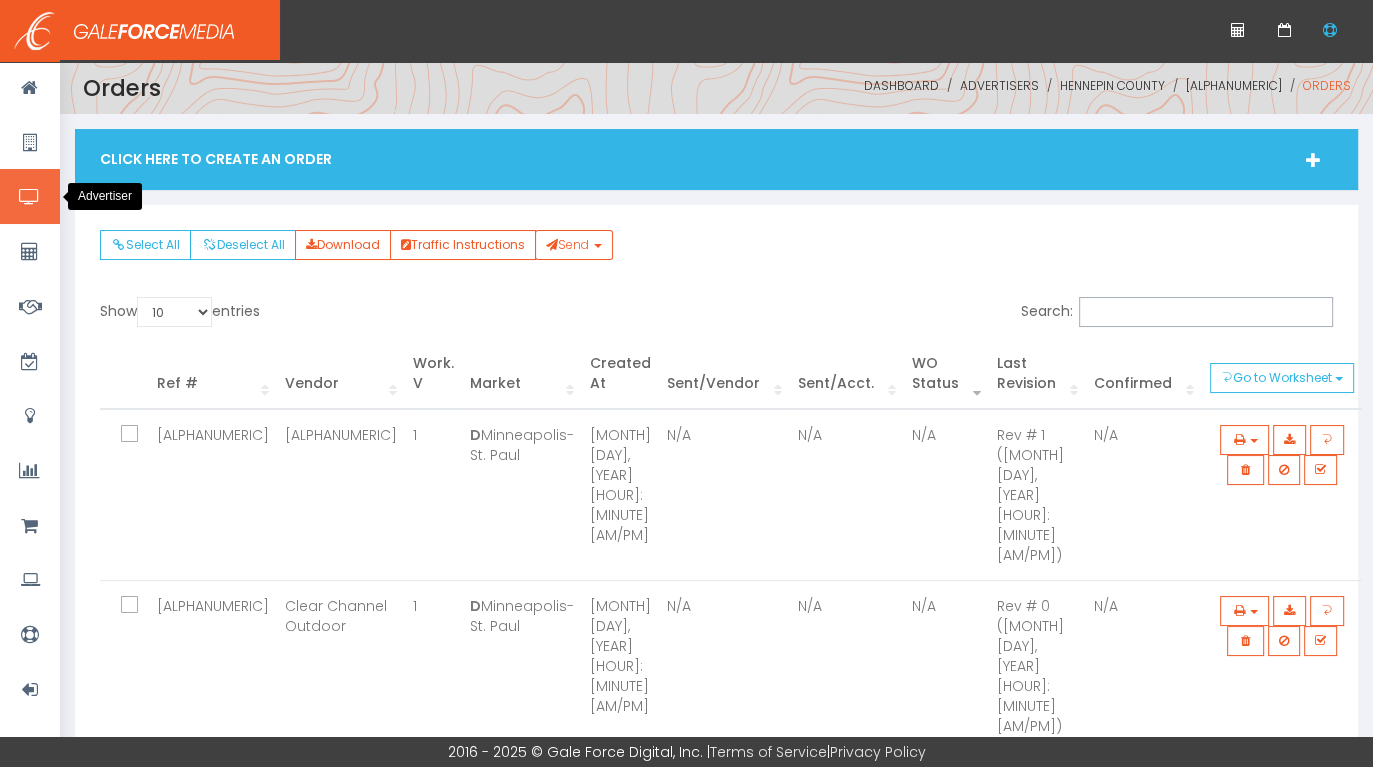 click at bounding box center (29, 197) 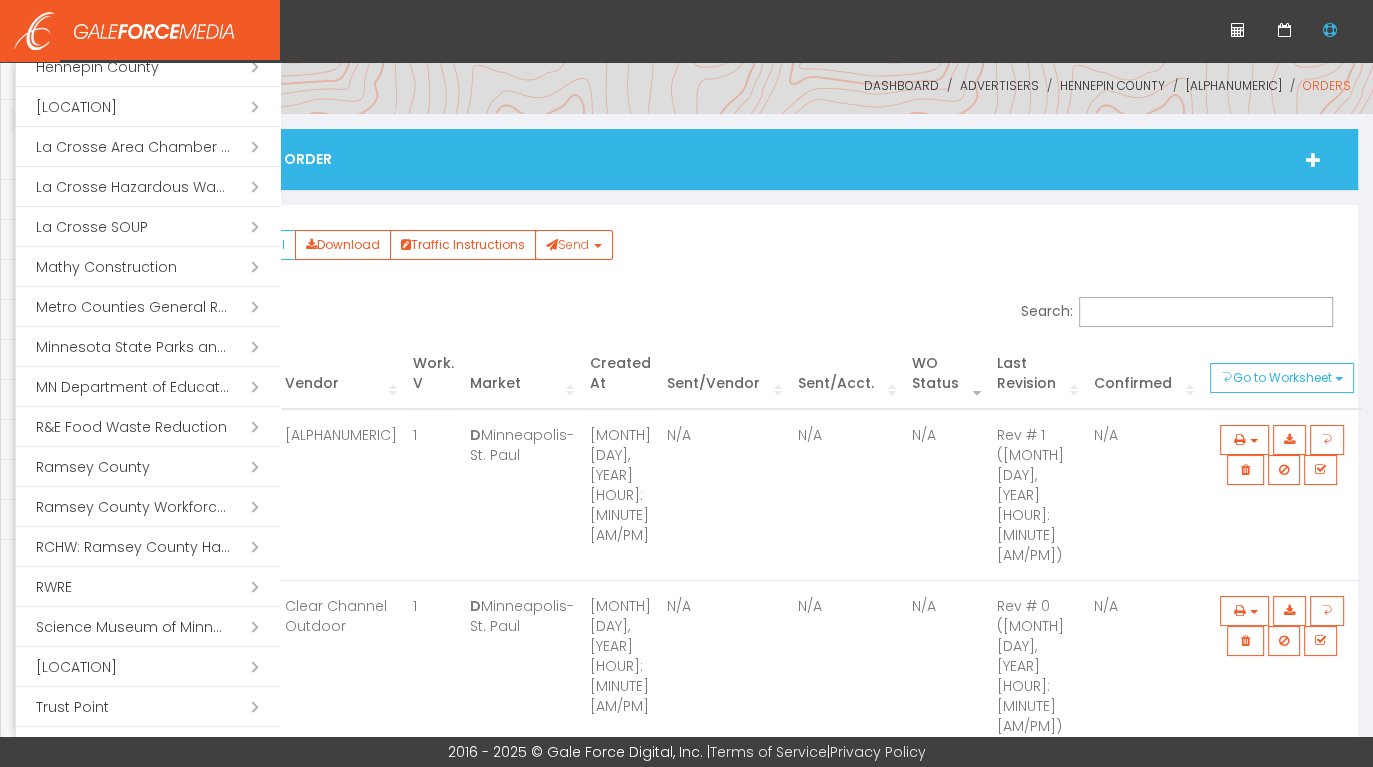 scroll, scrollTop: 787, scrollLeft: 0, axis: vertical 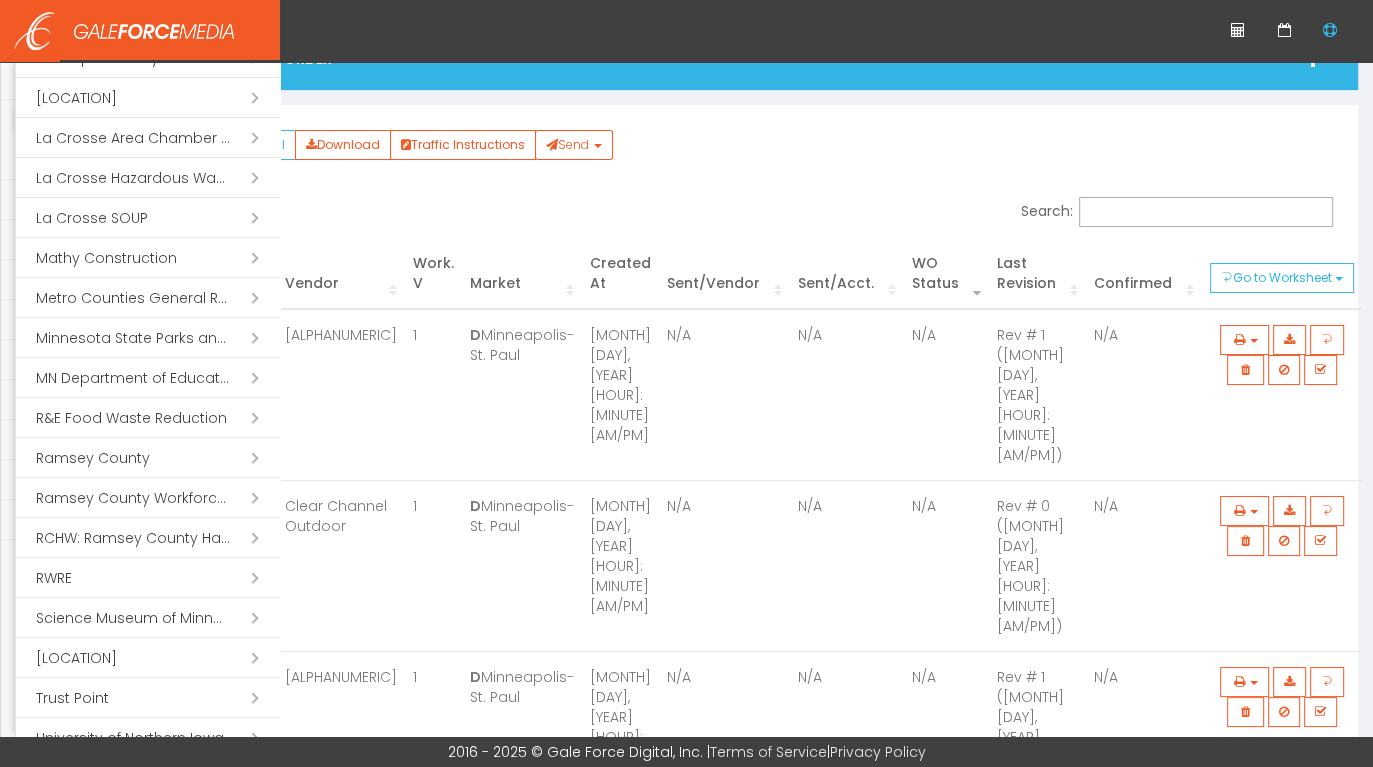 click on "Open submenu ( Mathy Construction)" at bounding box center (148, 258) 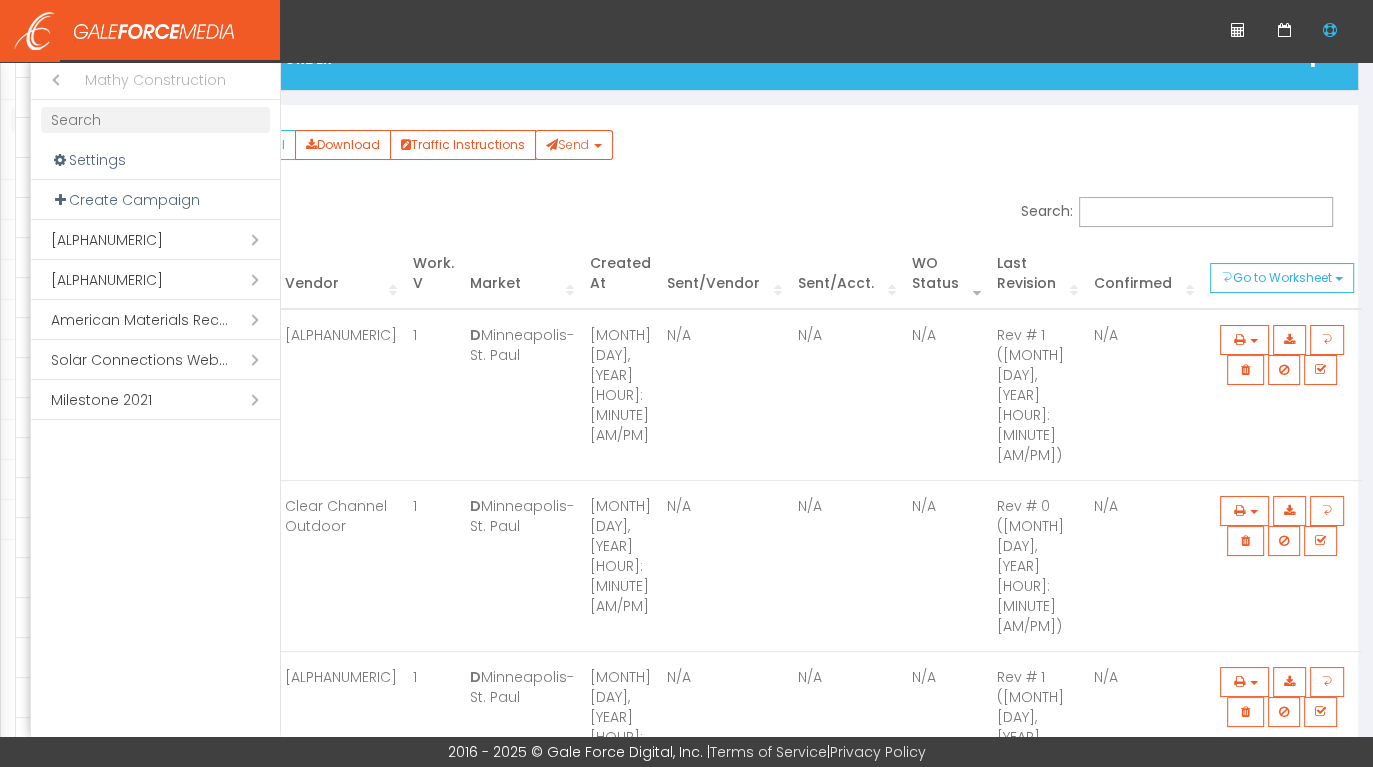 click on "[ALPHANUMERIC]" at bounding box center (155, 240) 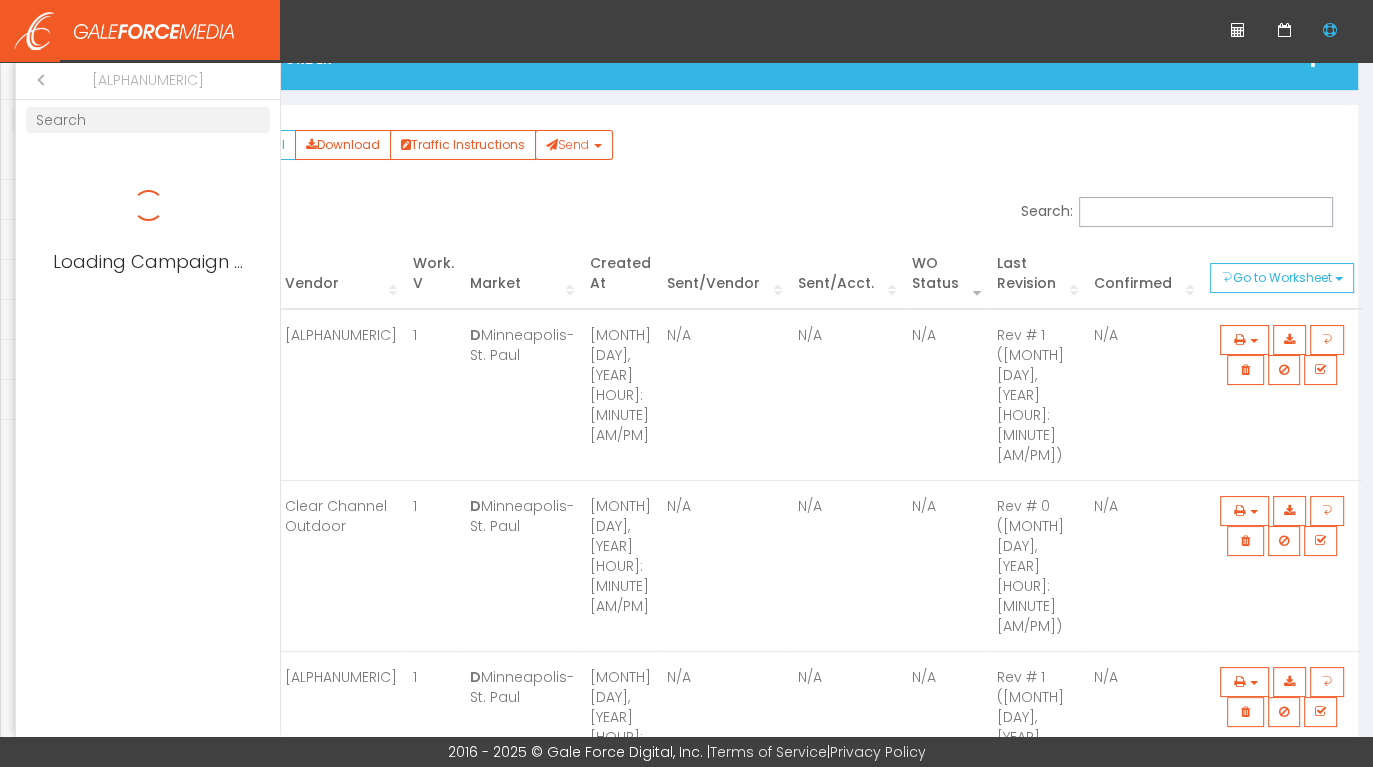 click on "[ALPHANUMERIC] [ALPHANUMERIC] [ALPHANUMERIC] [ALPHANUMERIC] [ALPHANUMERIC] [ALPHANUMERIC] [ALPHANUMERIC] [ALPHANUMERIC] [ALPHANUMERIC] [ALPHANUMERIC] [ALPHANUMERIC] [ALPHANUMERIC]" at bounding box center [140, 398] 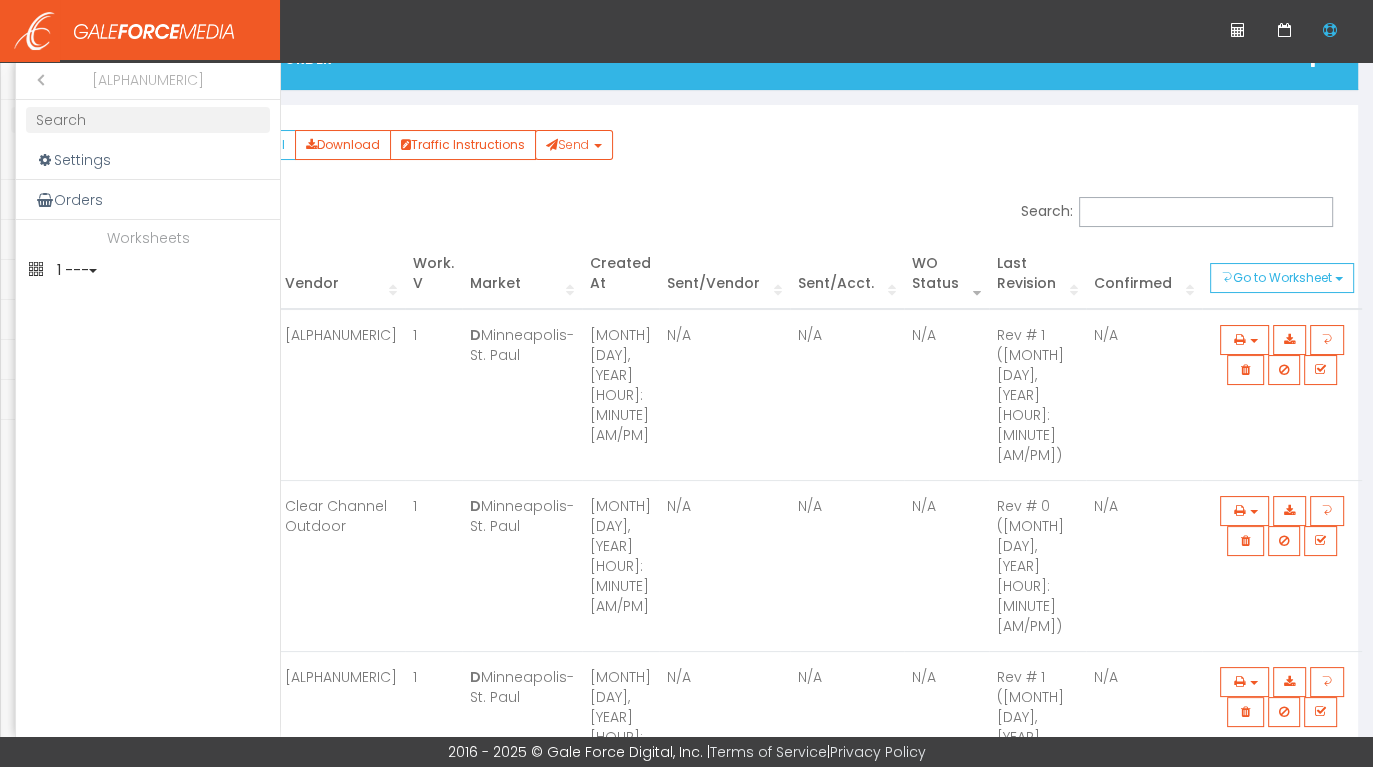 click on "1    ---" at bounding box center (148, 270) 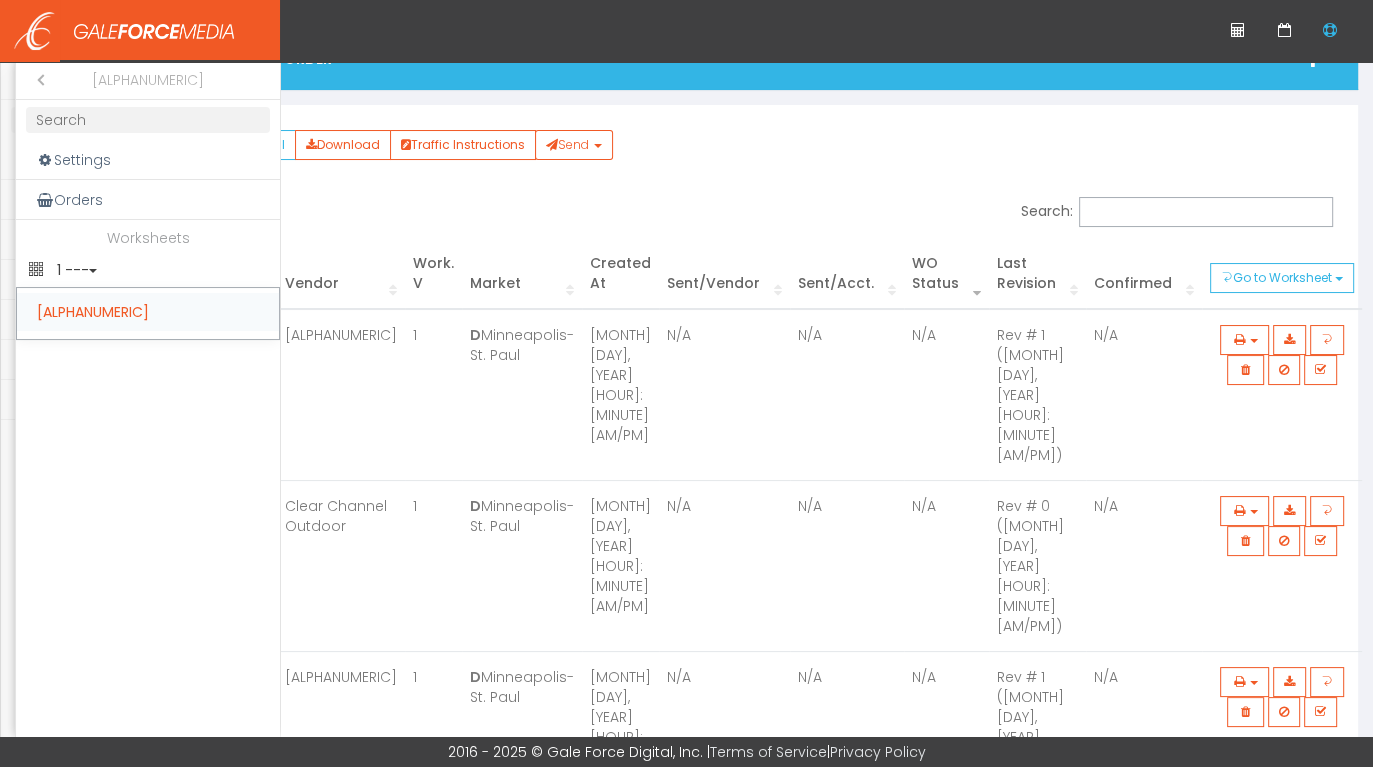 click on "[ALPHANUMERIC]" at bounding box center (148, 312) 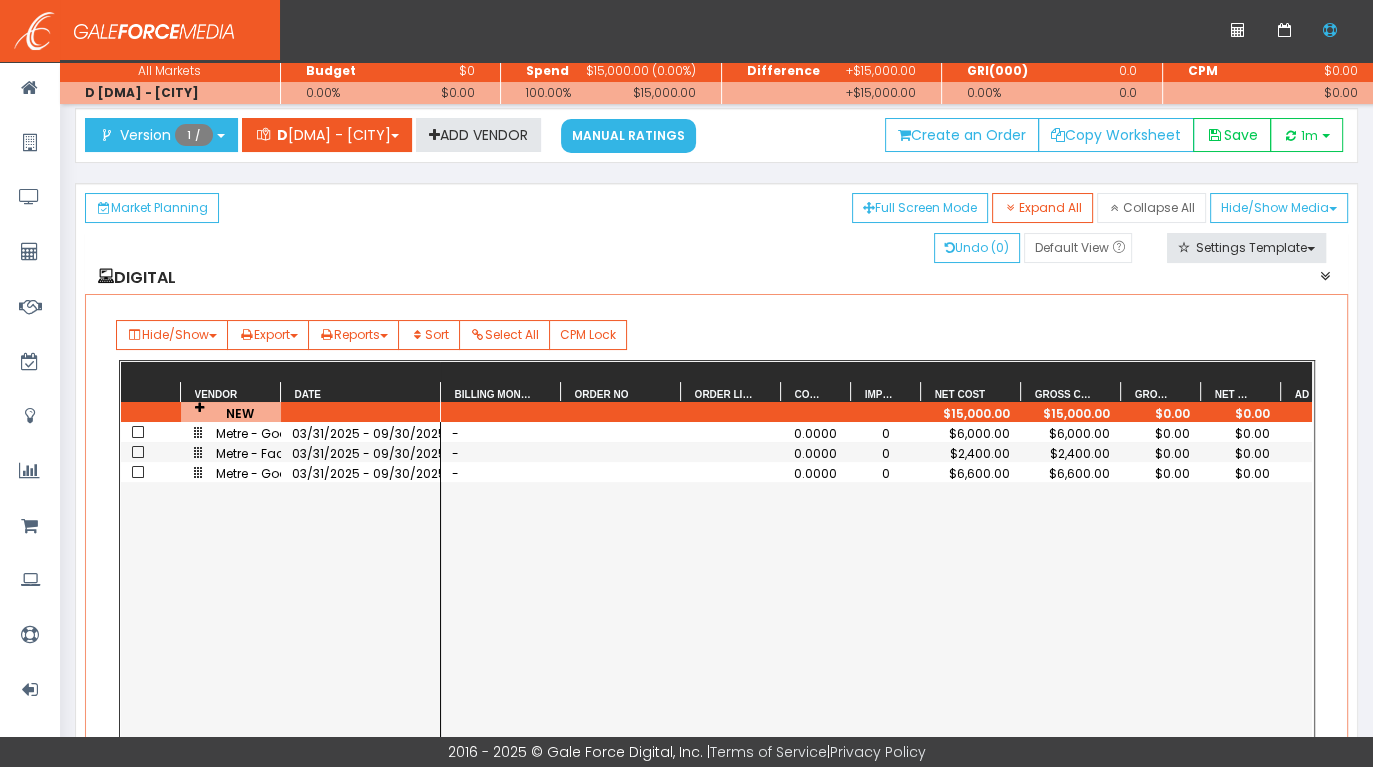 scroll, scrollTop: 100, scrollLeft: 0, axis: vertical 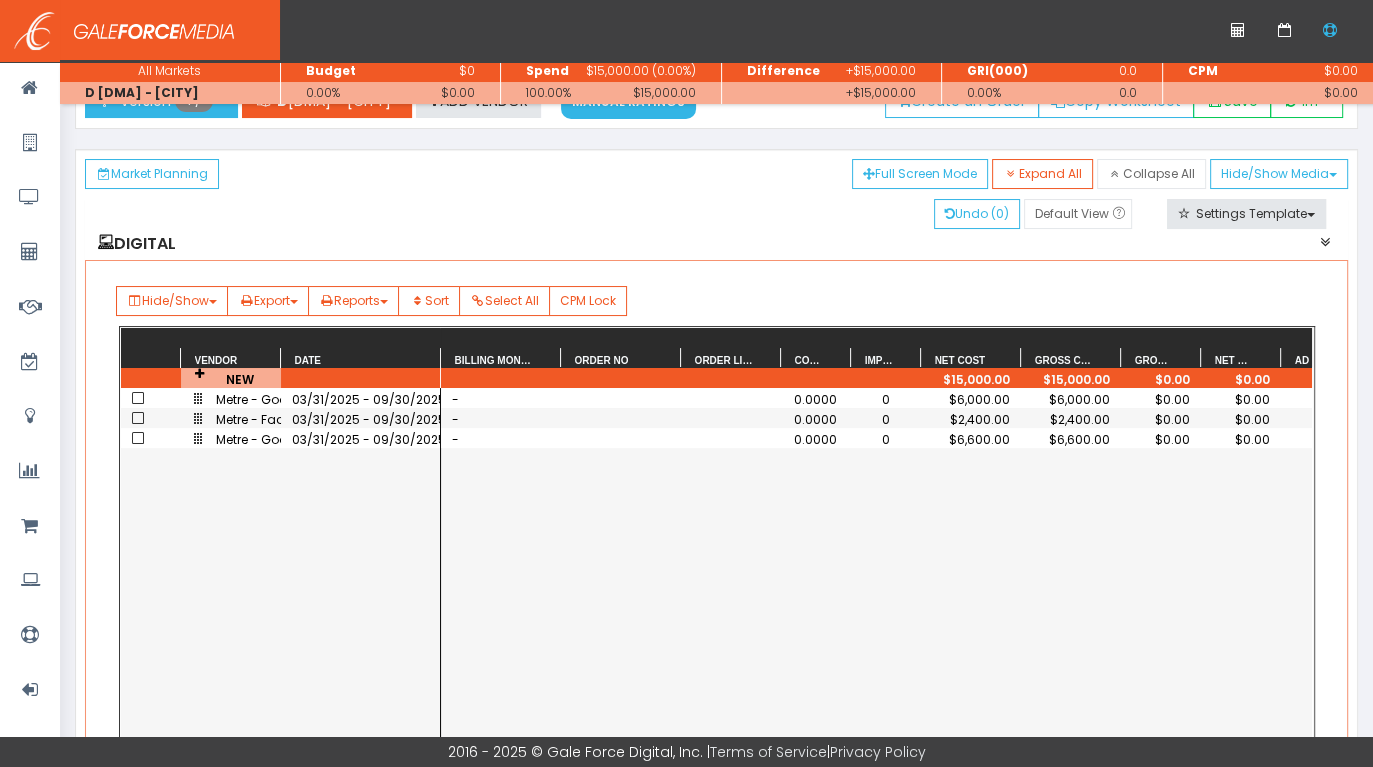 click on "03/31/2025 - 09/30/2025" at bounding box center (361, 399) 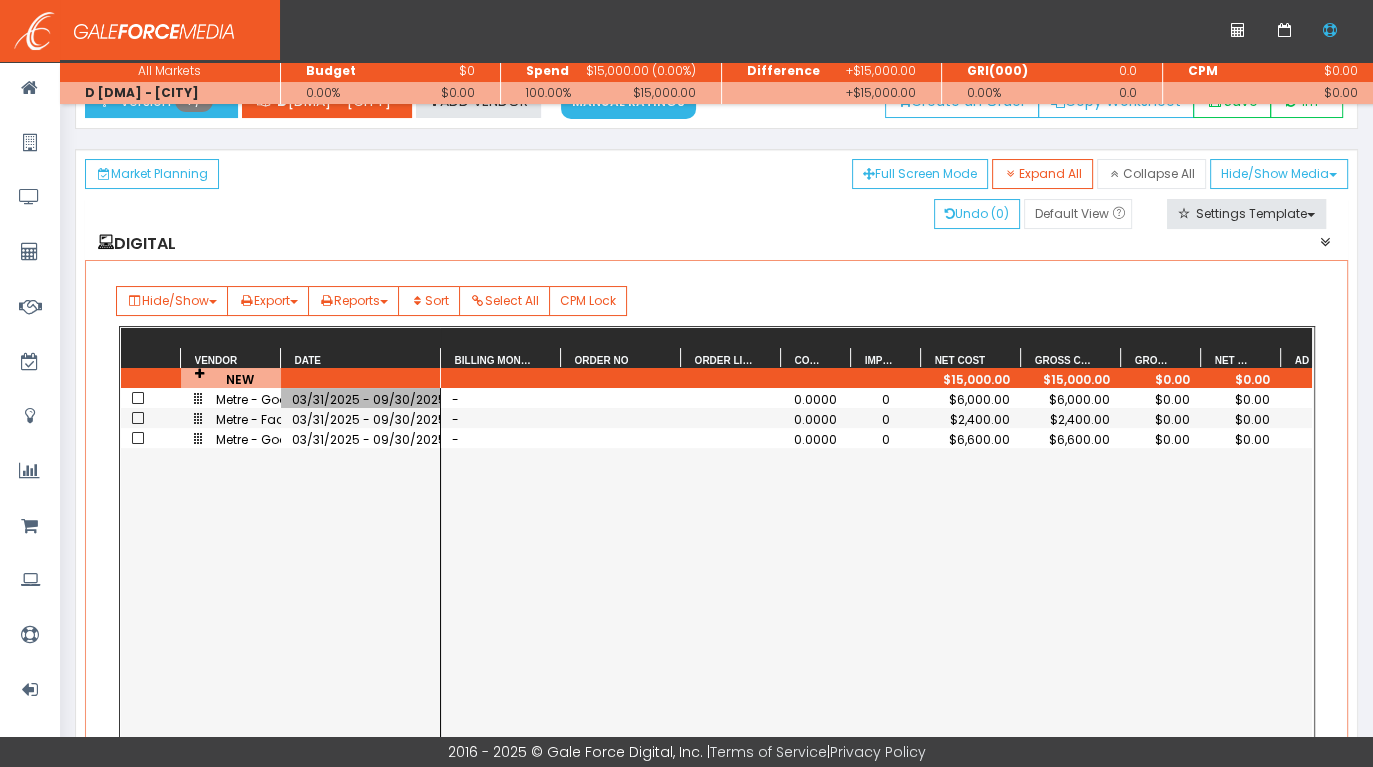 click on "03/31/2025 - 09/30/2025" at bounding box center [361, 399] 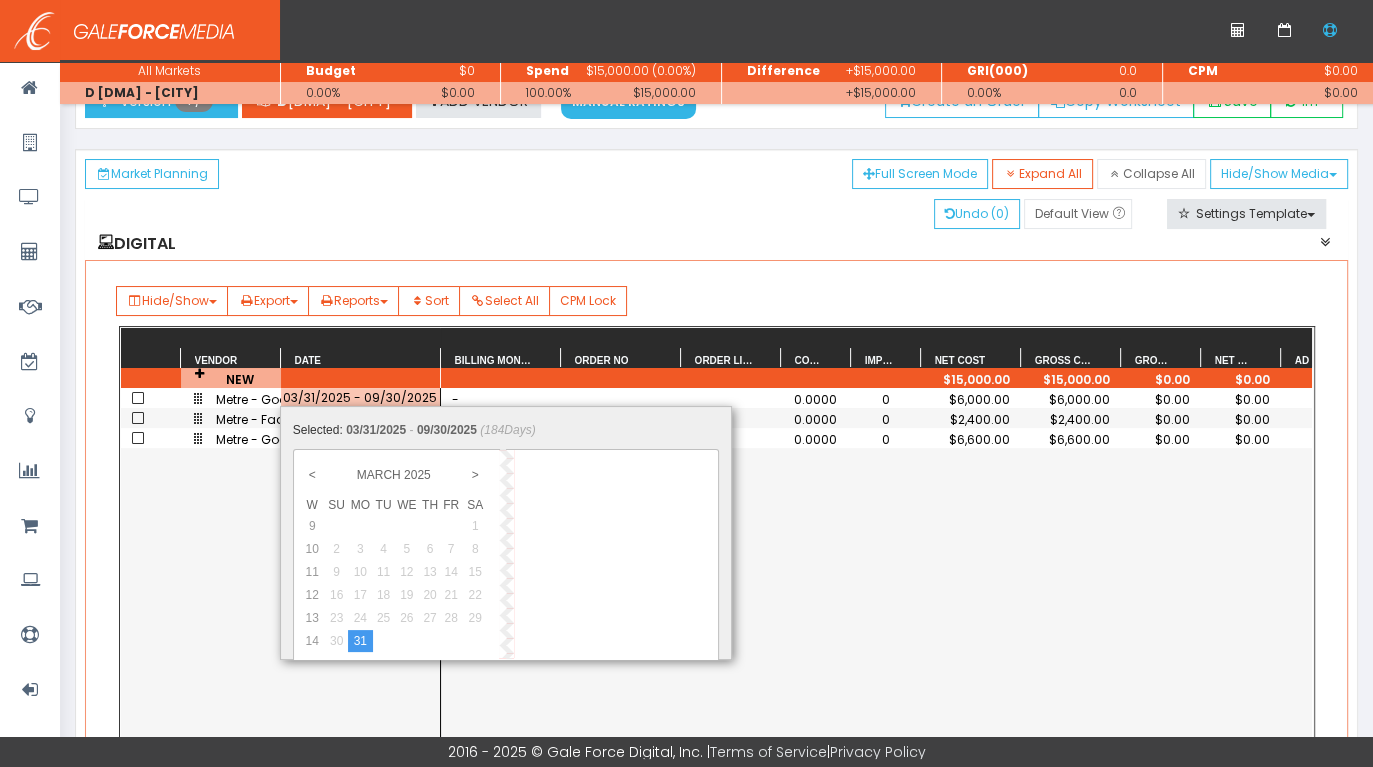 scroll, scrollTop: 0, scrollLeft: 2, axis: horizontal 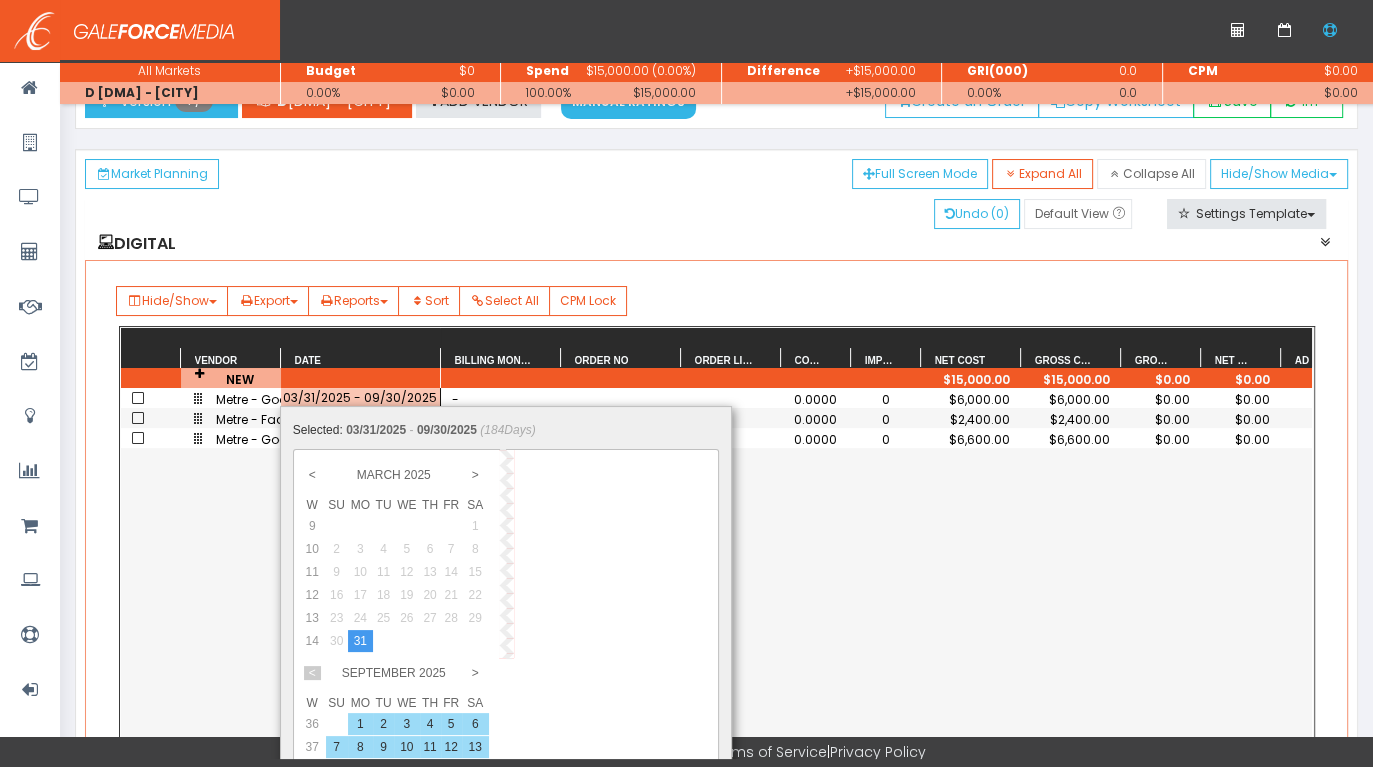 click on "<" at bounding box center [312, 673] 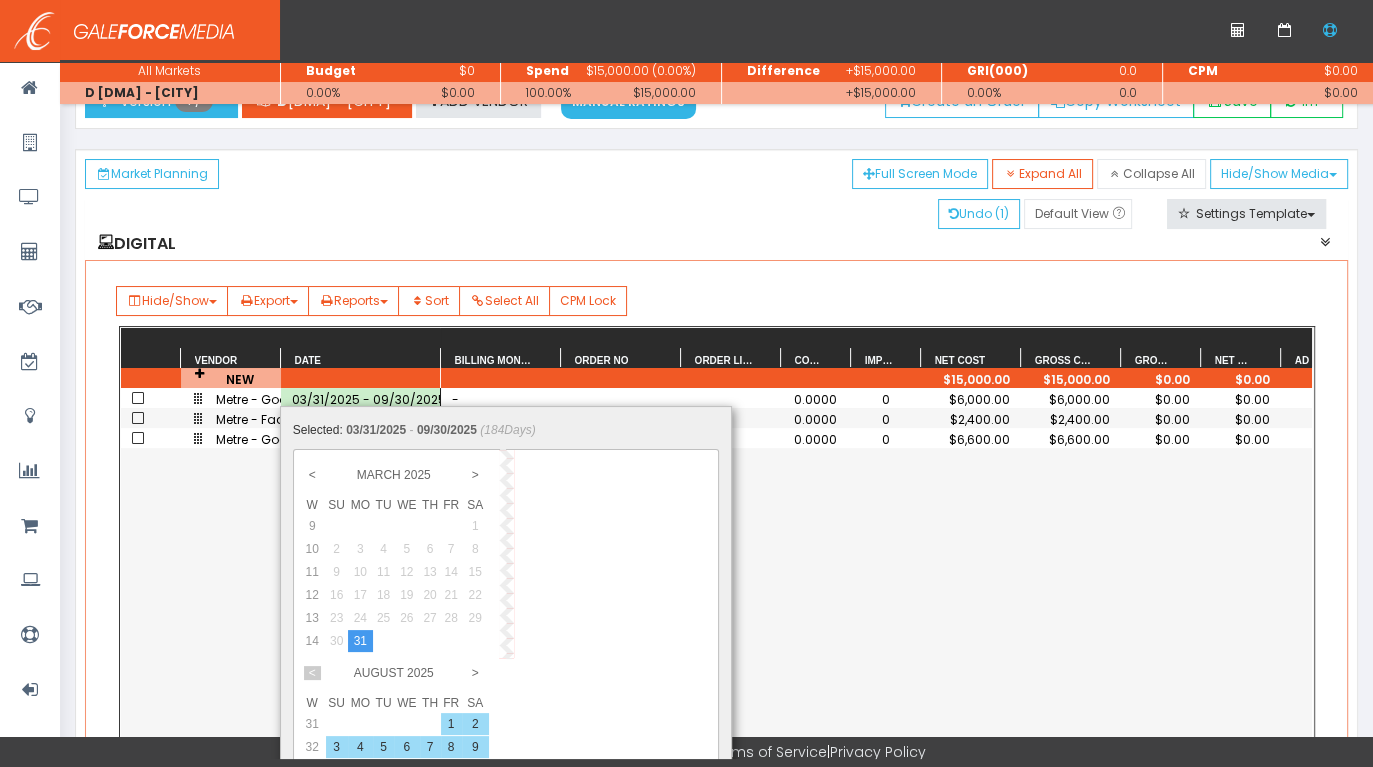 click on "<" at bounding box center (312, 673) 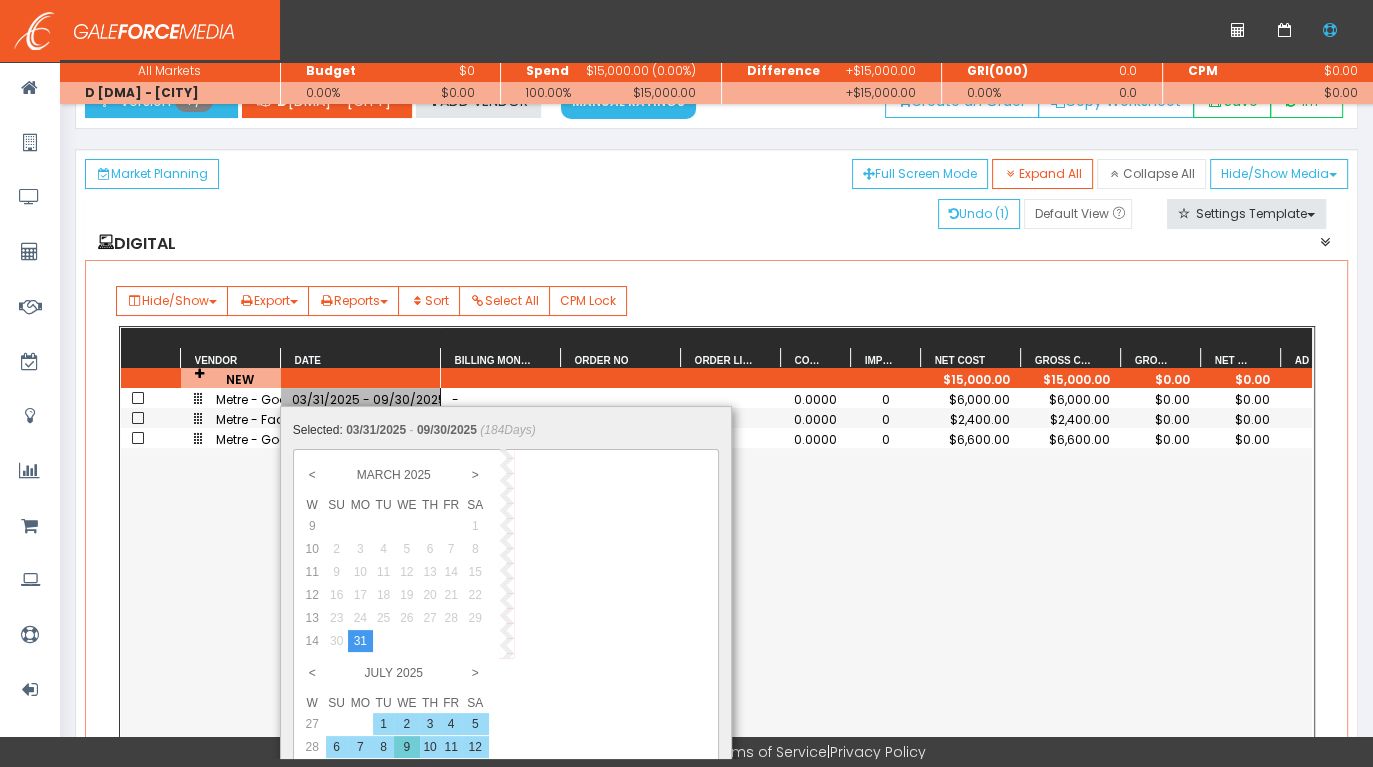 click on "7" at bounding box center (383, 724) 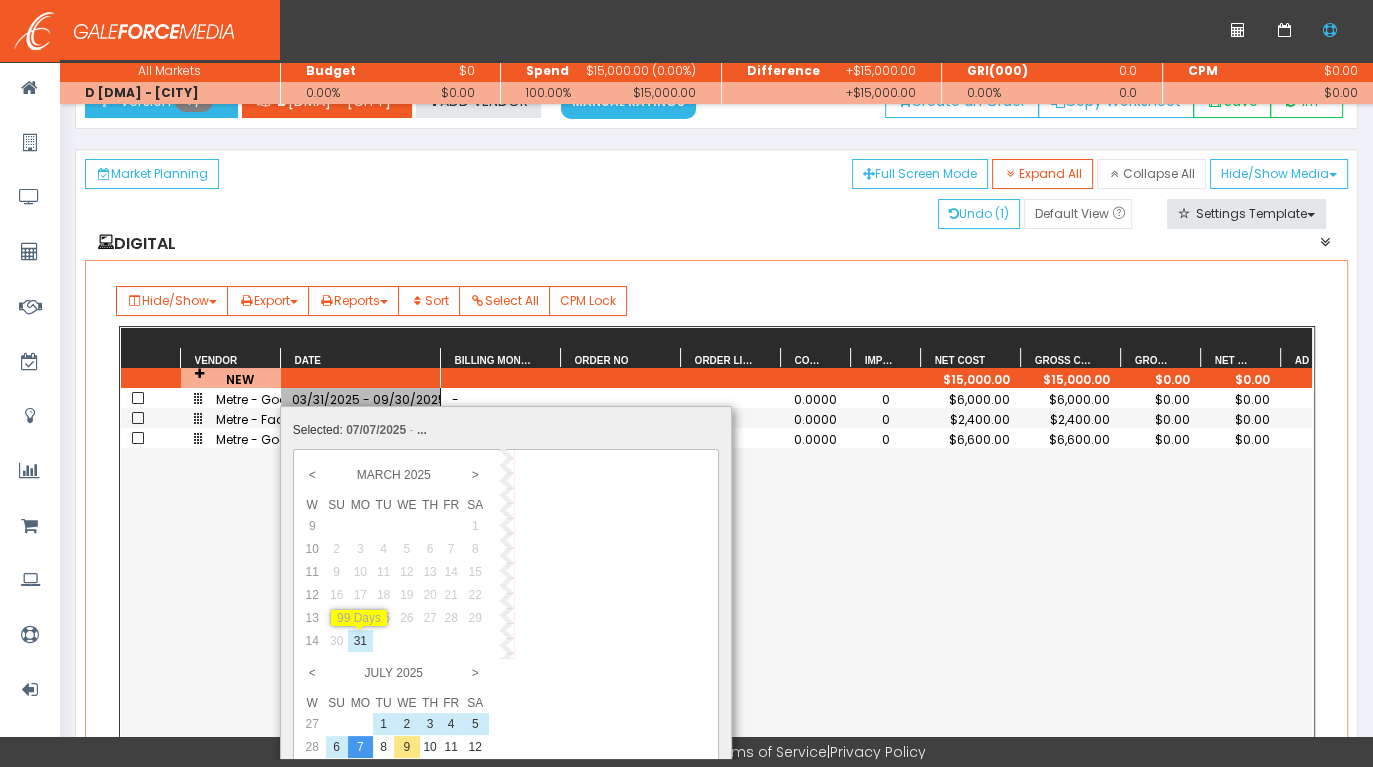 click on "31" at bounding box center (360, 641) 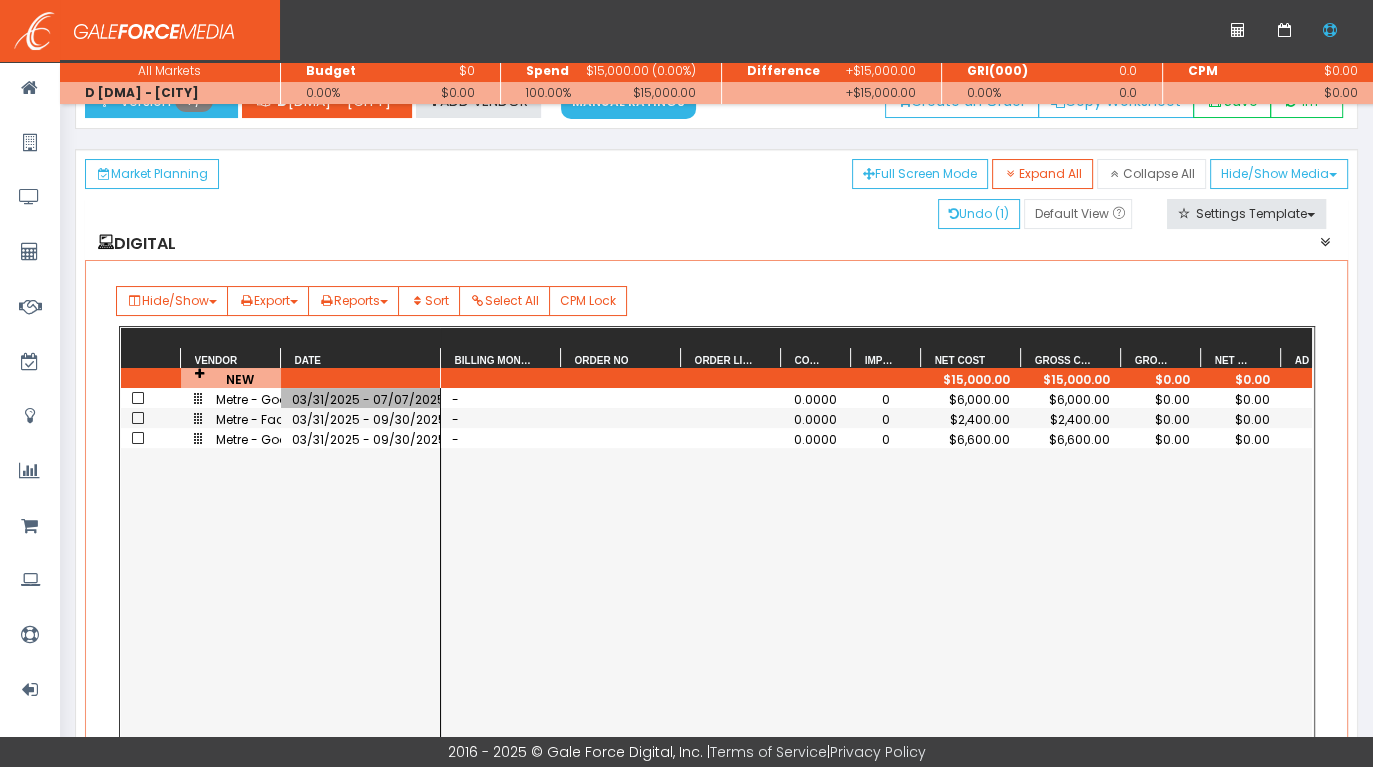 click on "Metre - Google Display 03/31/2025 - 07/07/2025 Metre - Facebook 03/31/2025 - 09/30/2025 Metre - Google Paid Search 03/31/2025 - 09/30/2025" at bounding box center [280, 614] 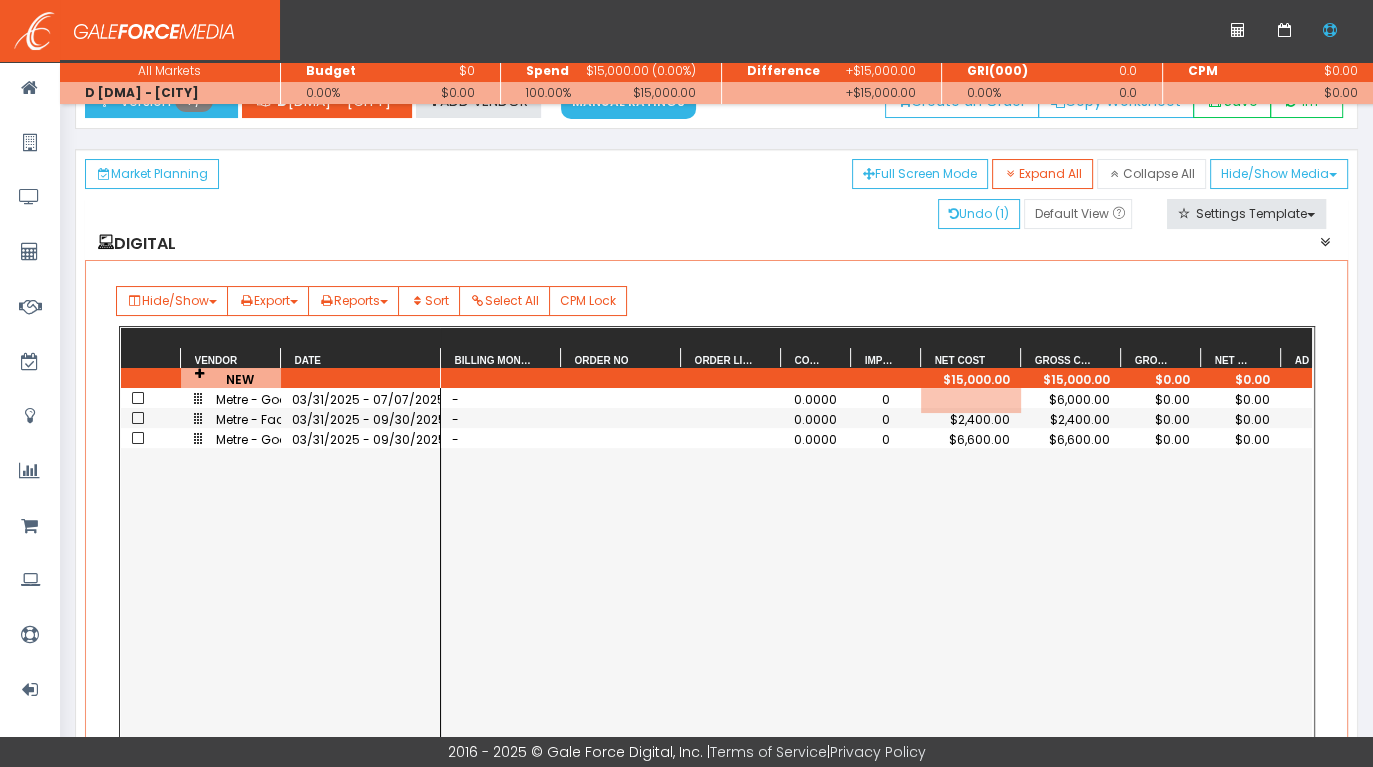 scroll, scrollTop: 0, scrollLeft: 57, axis: horizontal 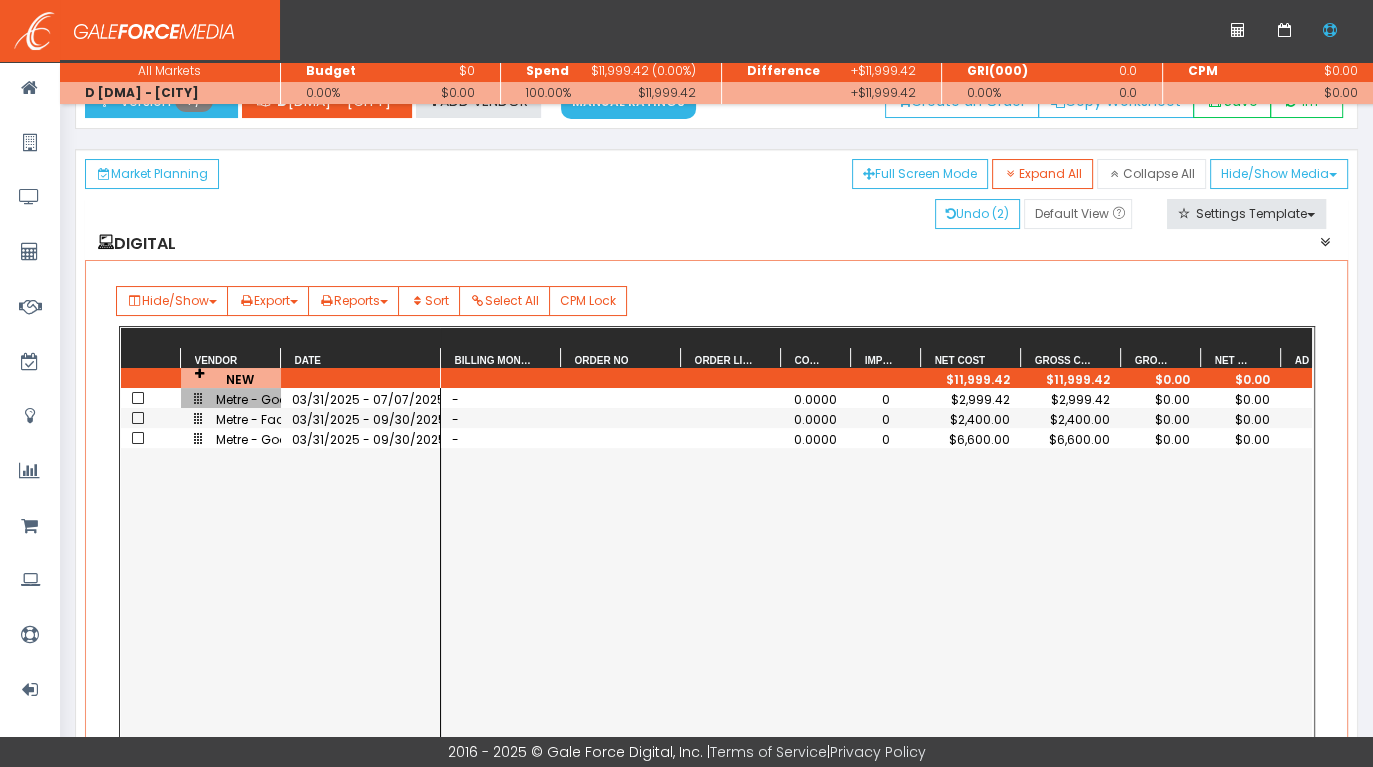 click on "Metre - Google Display" at bounding box center [231, 399] 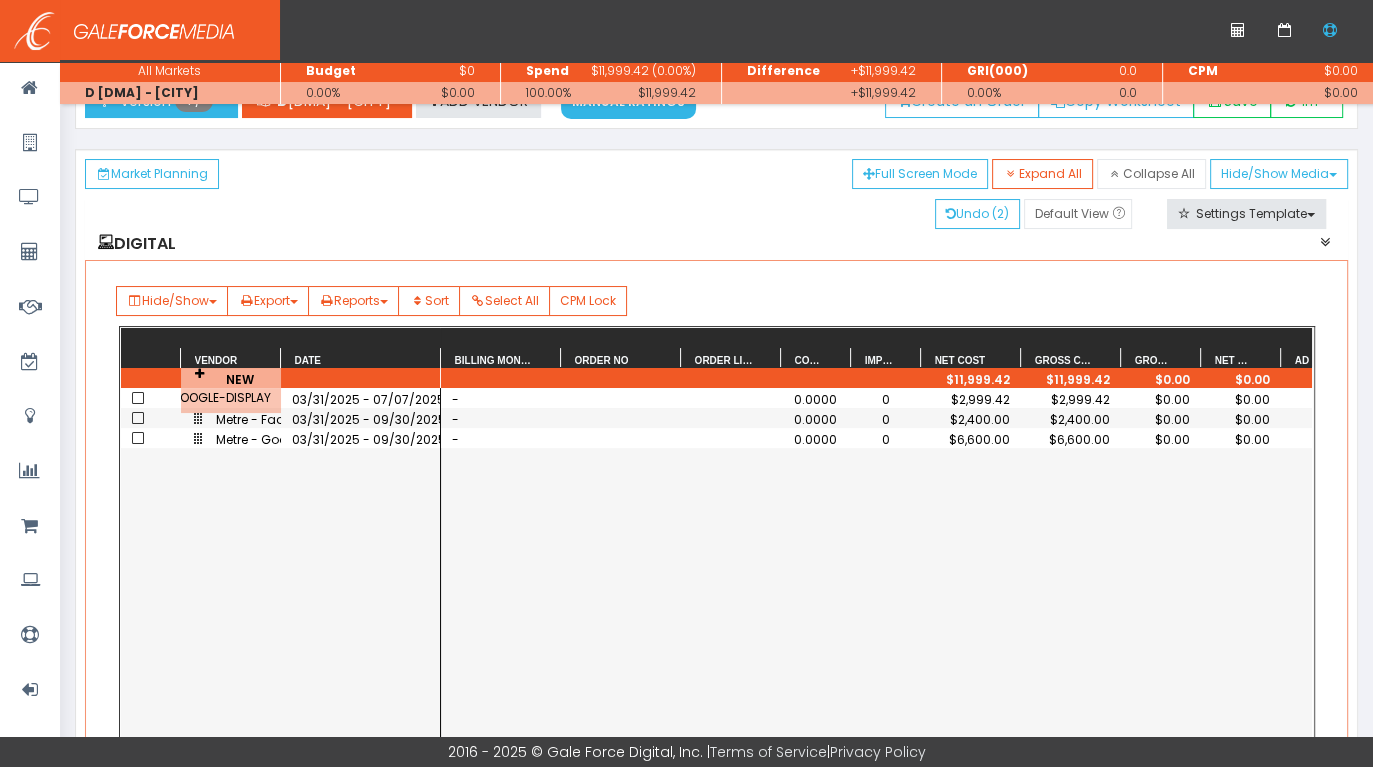 click on "03/31/2025 - 09/30/2025" at bounding box center (361, 418) 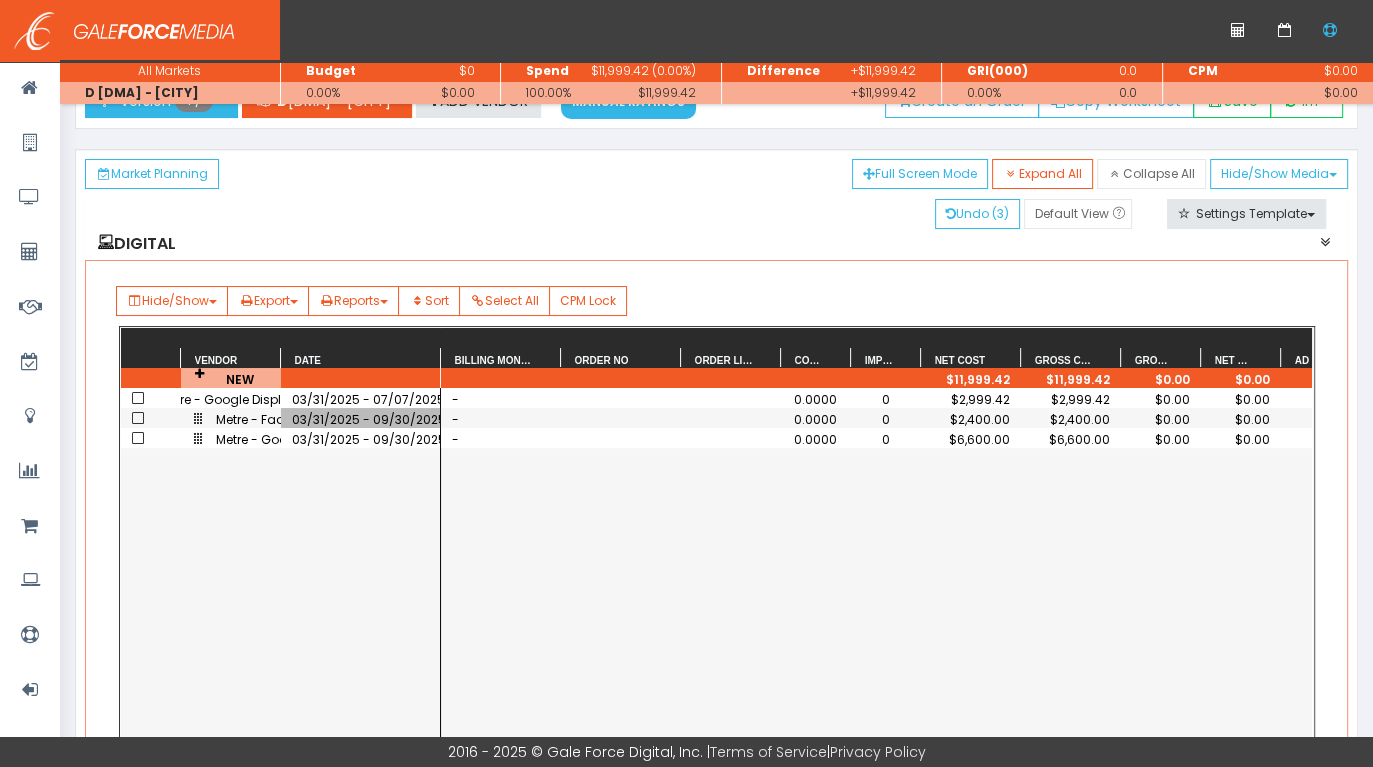 click on "03/31/2025 - 09/30/2025" at bounding box center [361, 419] 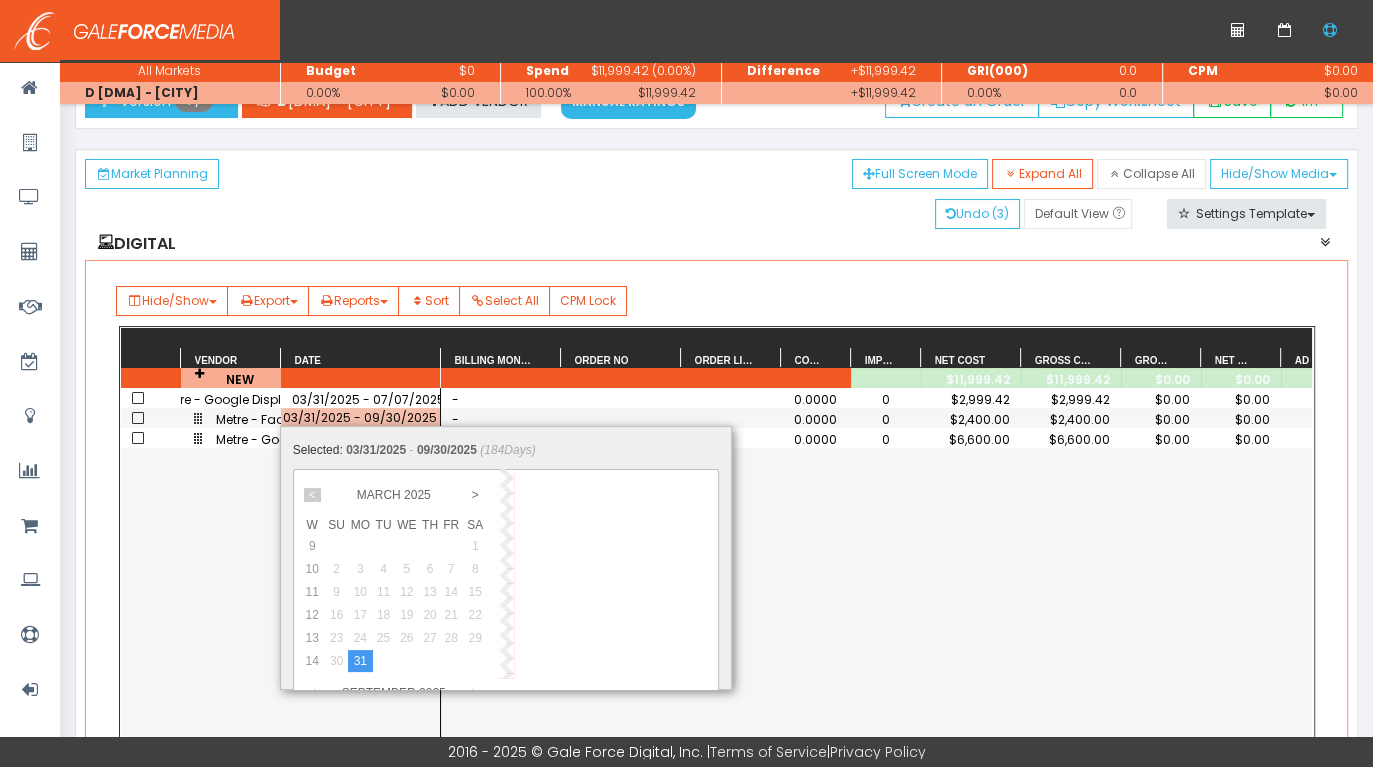 scroll, scrollTop: 0, scrollLeft: 2, axis: horizontal 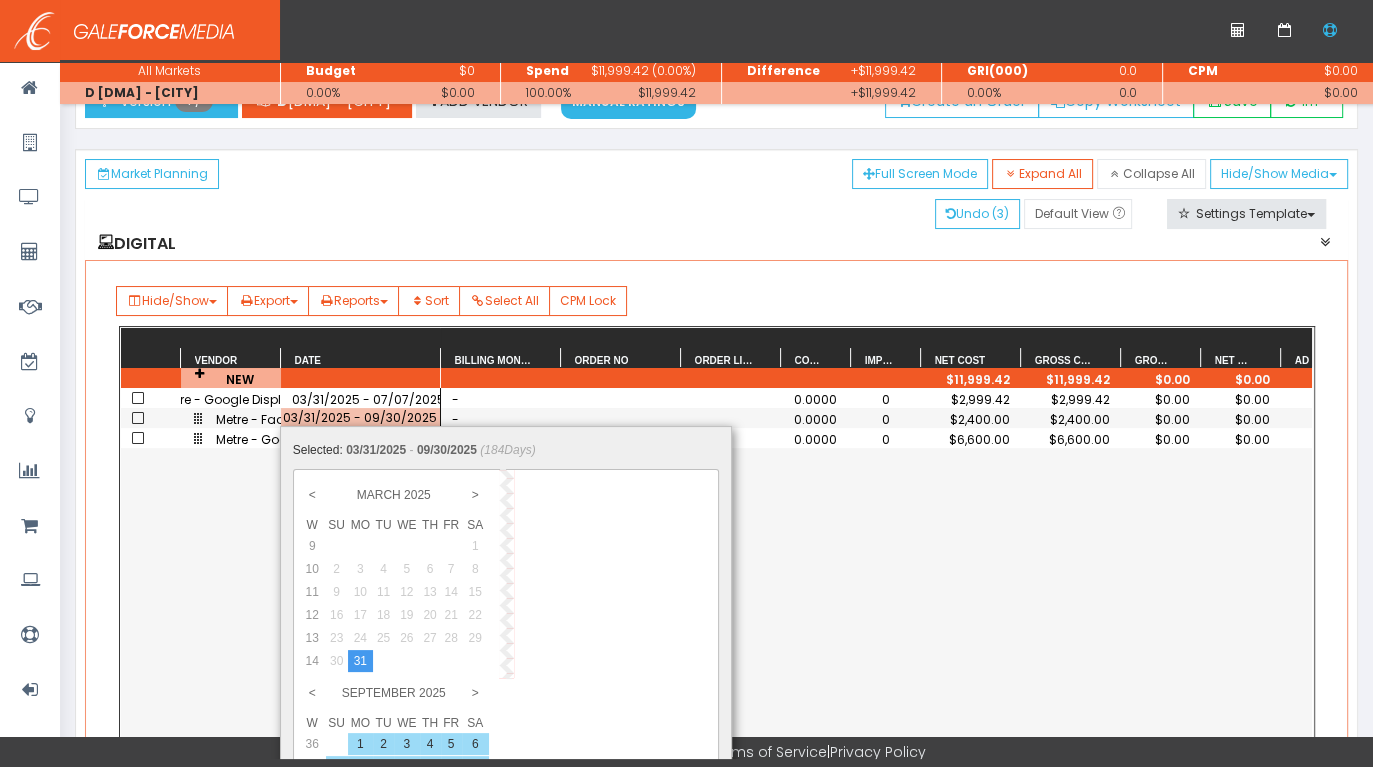 click on "31" at bounding box center [0, 0] 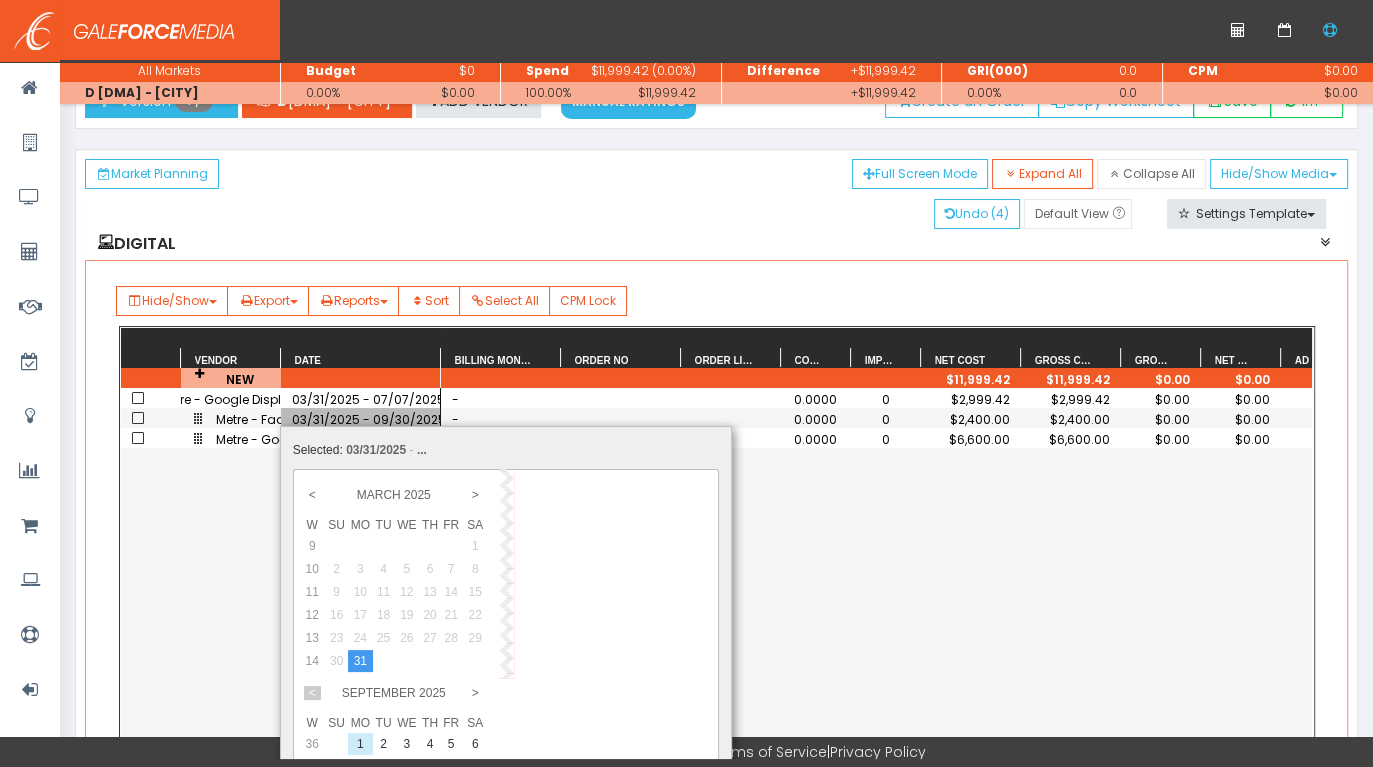 click on "<" at bounding box center (0, 0) 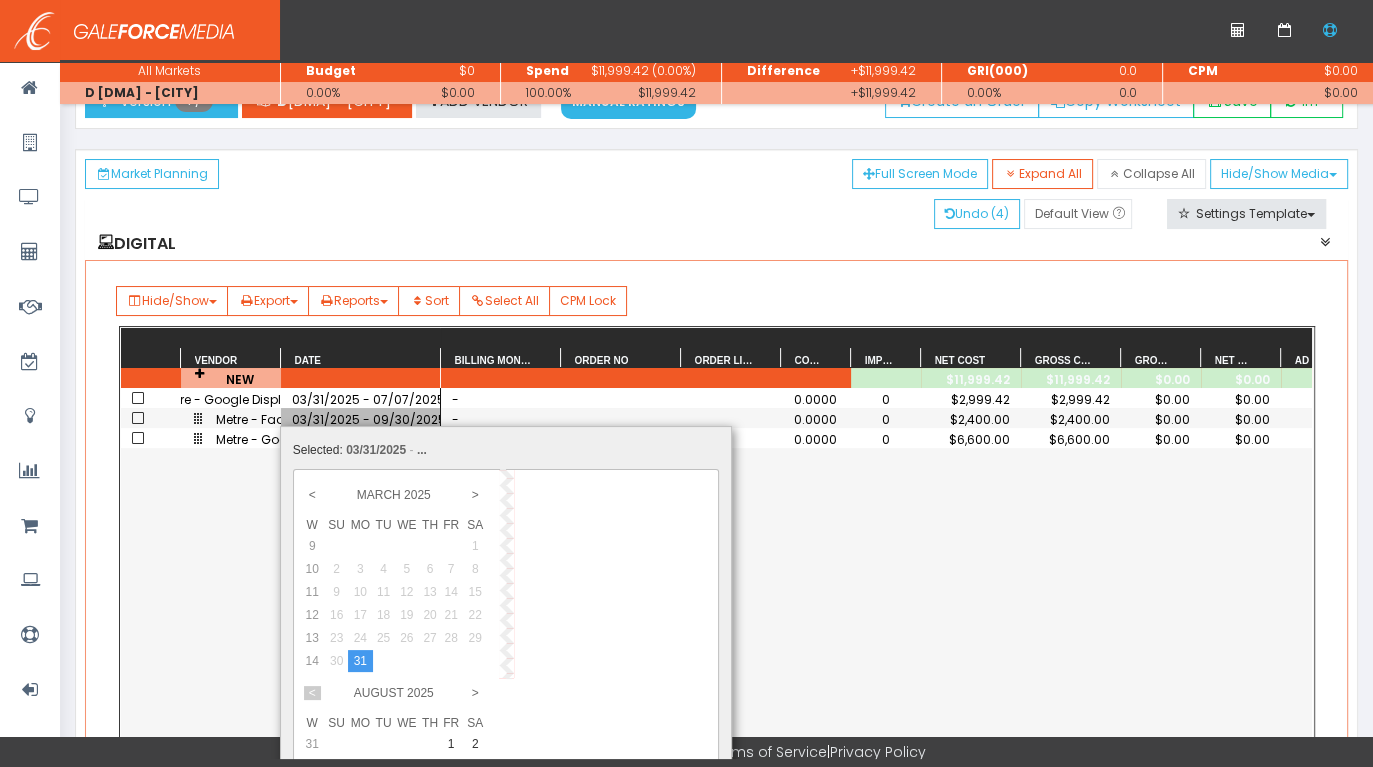 click on "<" at bounding box center (0, 0) 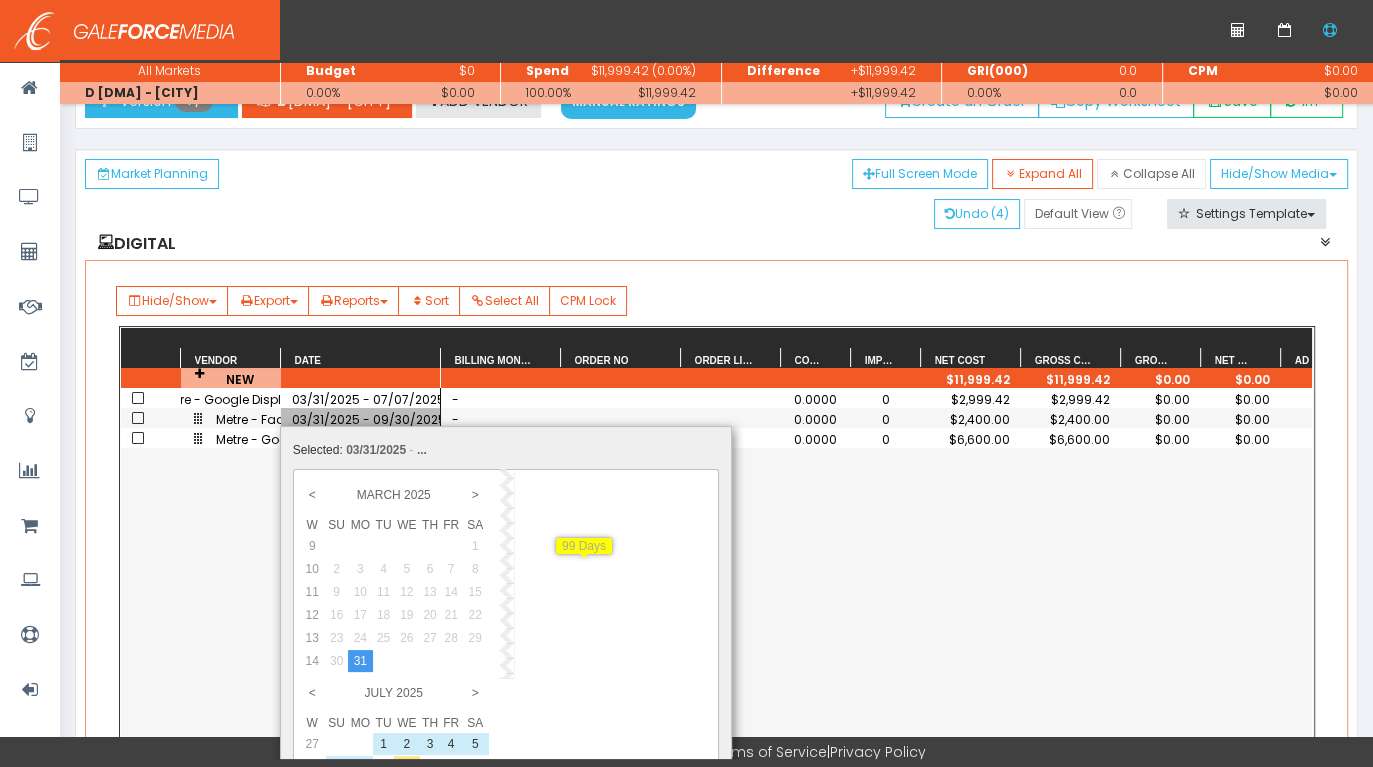 click on "7" at bounding box center (383, 744) 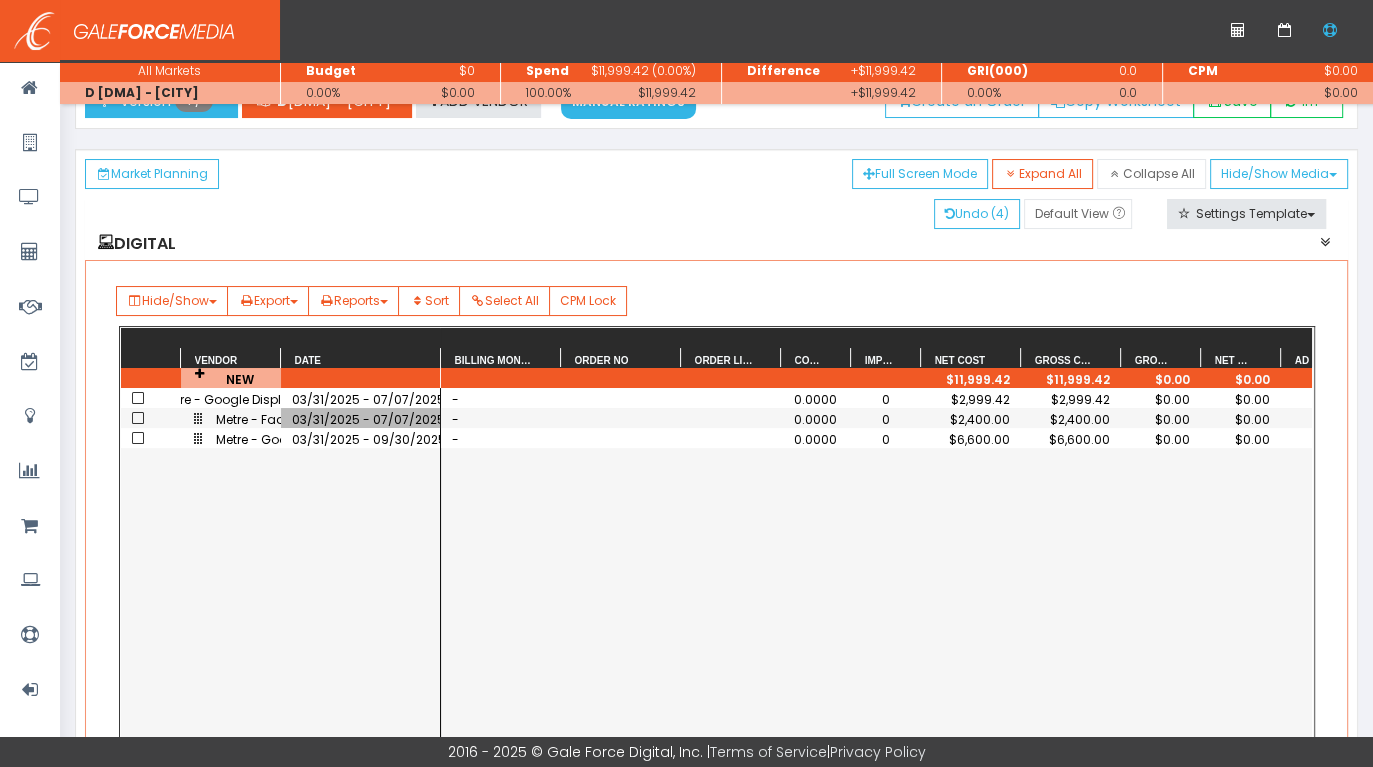 click on "03/31/2025 - 07/07/2025" at bounding box center [361, 419] 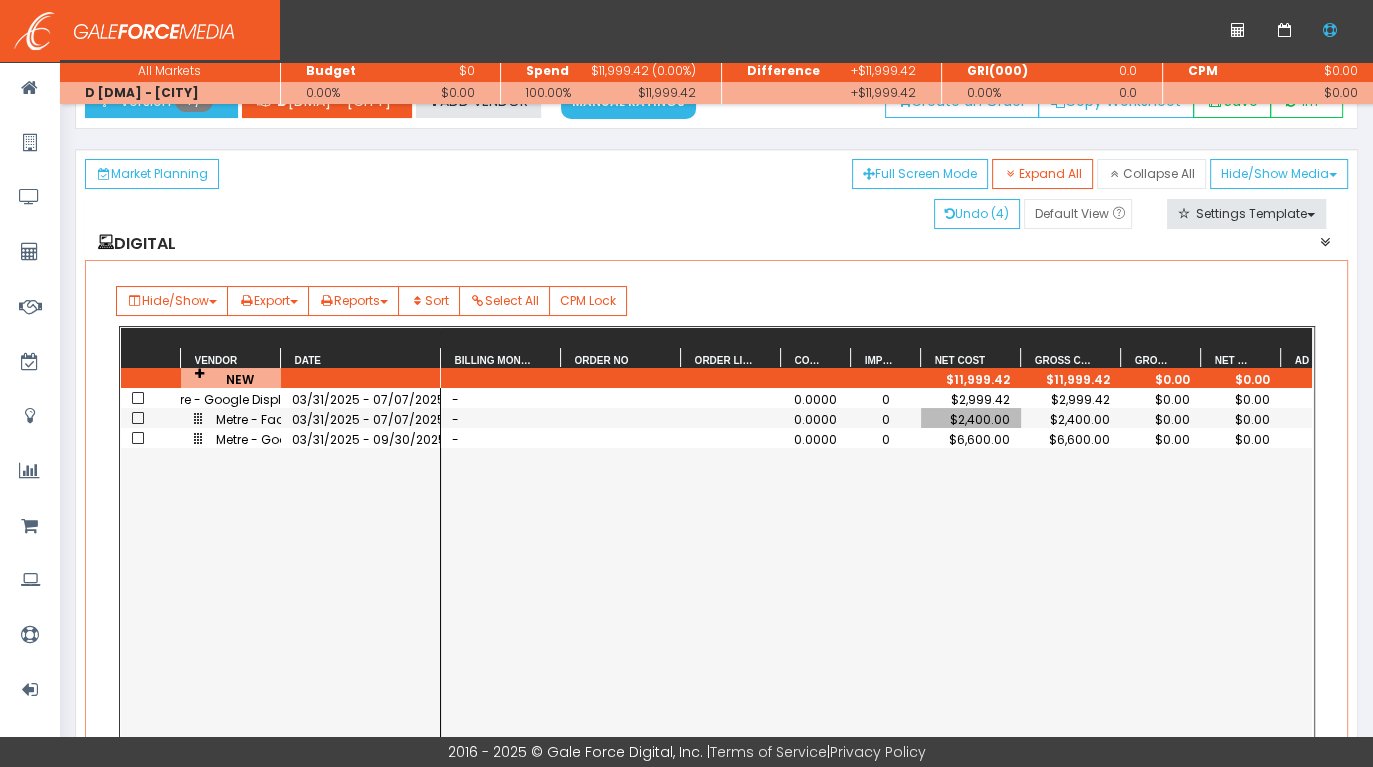 scroll, scrollTop: 0, scrollLeft: 57, axis: horizontal 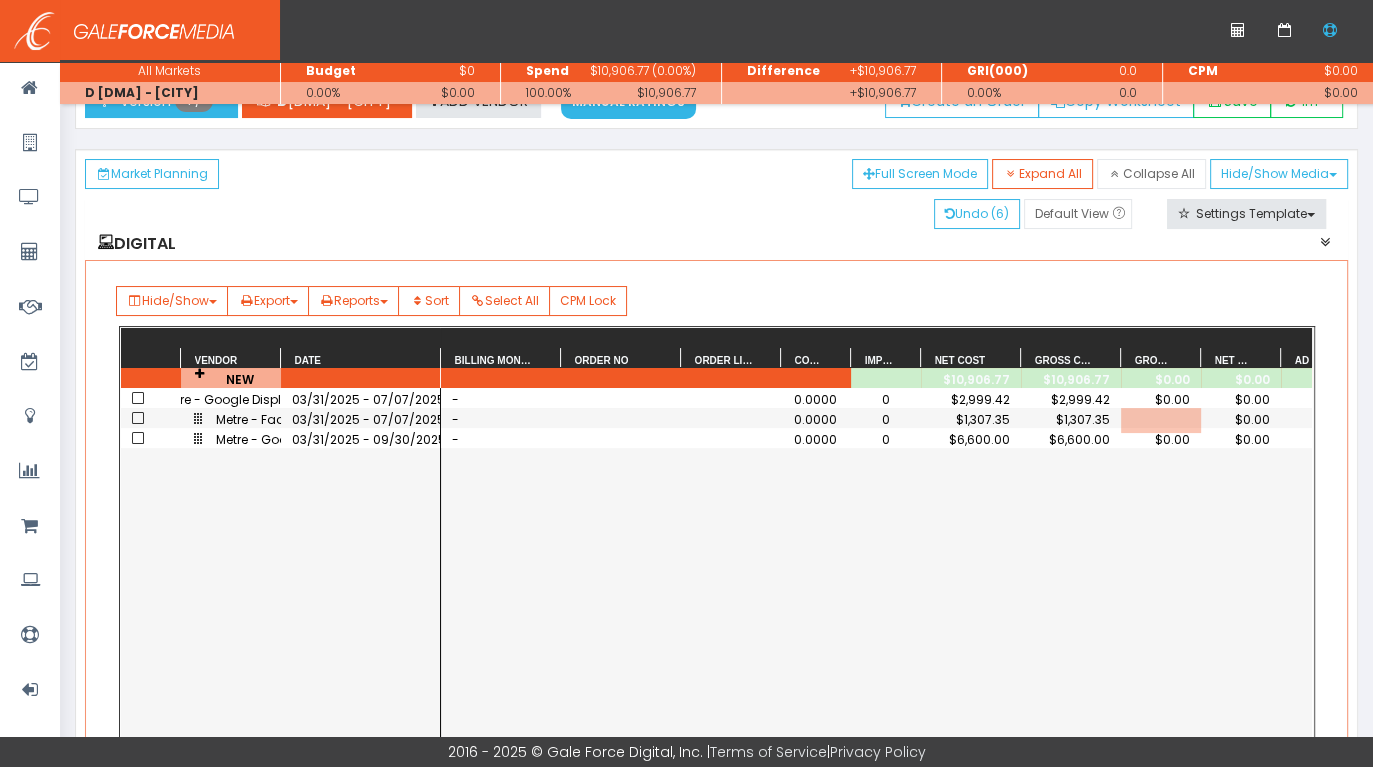 click on "- 0.0000 0 $2,999.42 $2,999.42 $0.00 $0.00 1 - 0.0000 0 $1,307.35 $1,307.35 0.00 $0.00 1 - 0.0000 0 $6,600.00 $6,600.00 $0.00 $0.00 1" at bounding box center (876, 614) 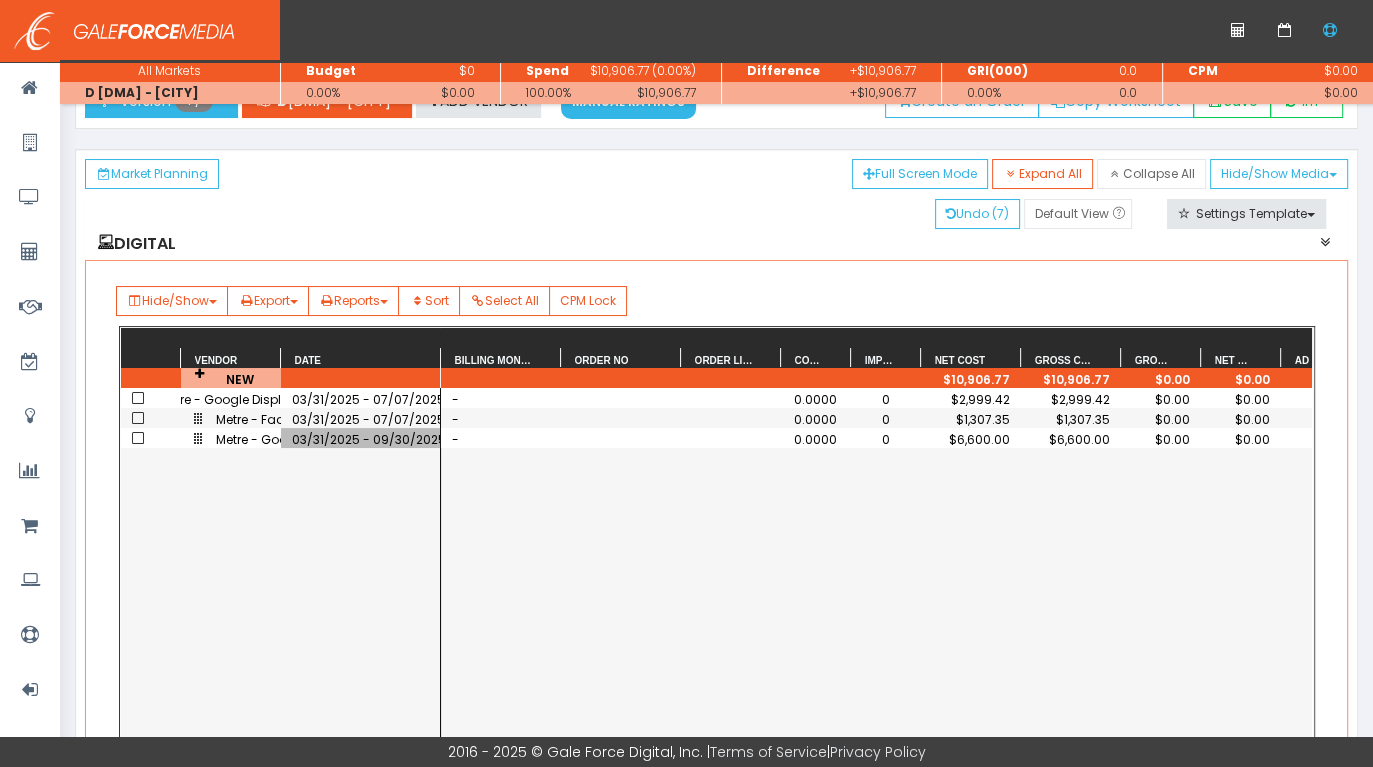 click on "03/31/2025 - 09/30/2025" at bounding box center (361, 439) 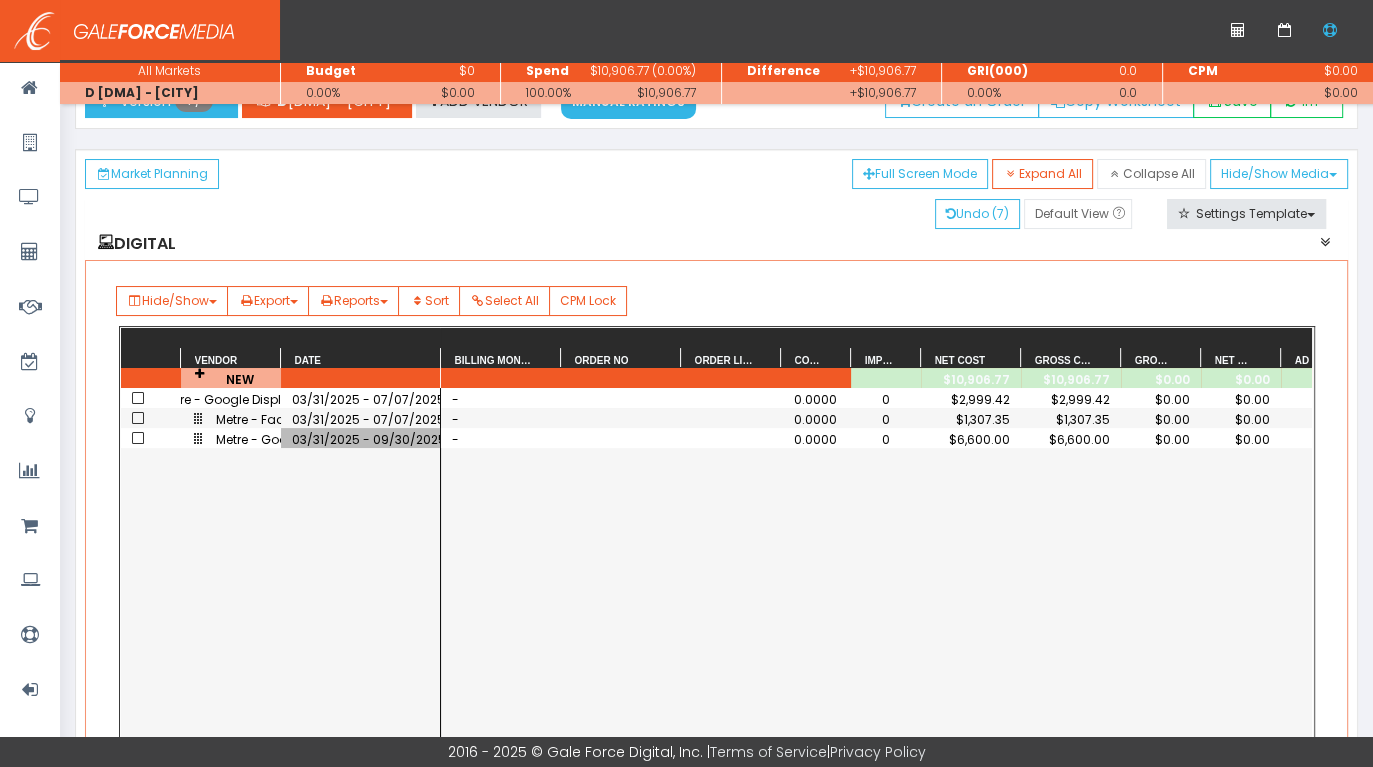 click on "03/31/2025 - 09/30/2025" at bounding box center (361, 439) 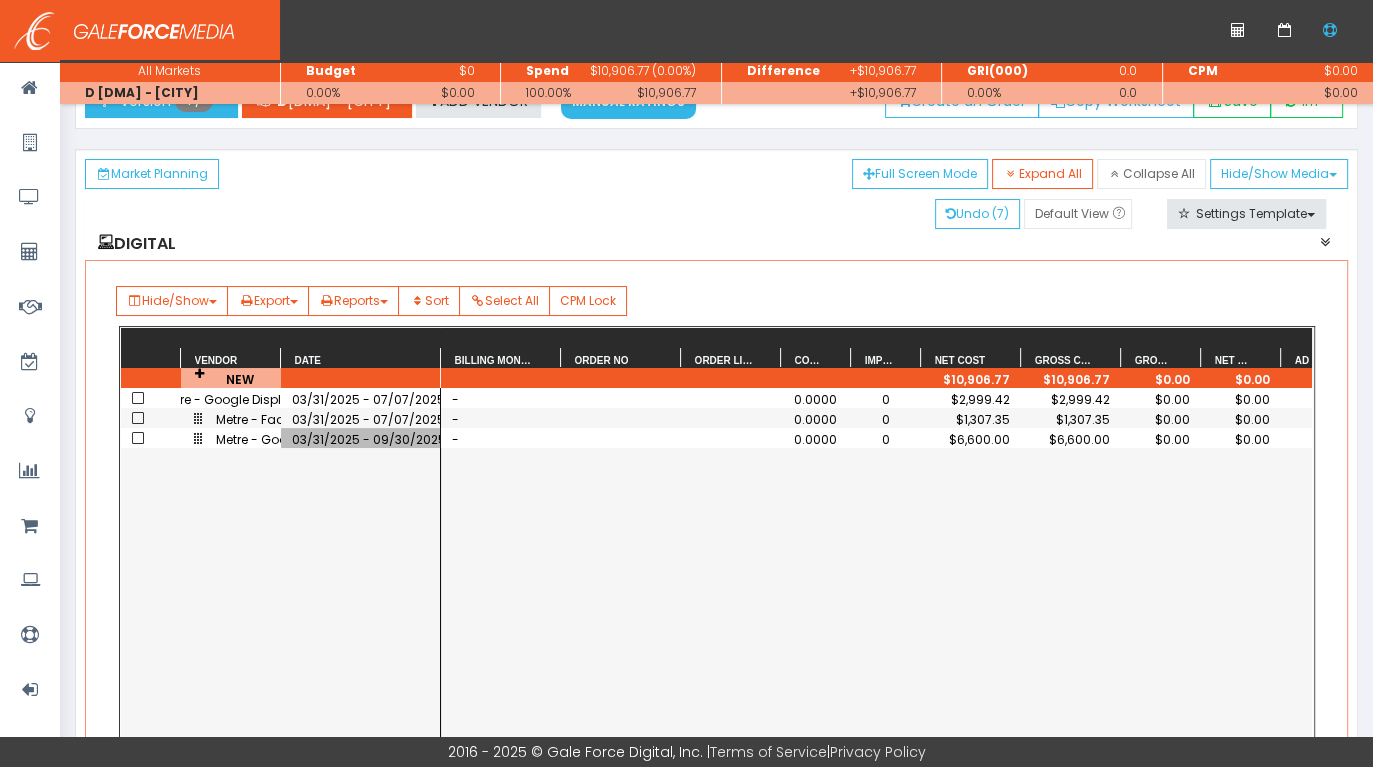 click on "03/31/2025 - 09/30/2025" at bounding box center [361, 439] 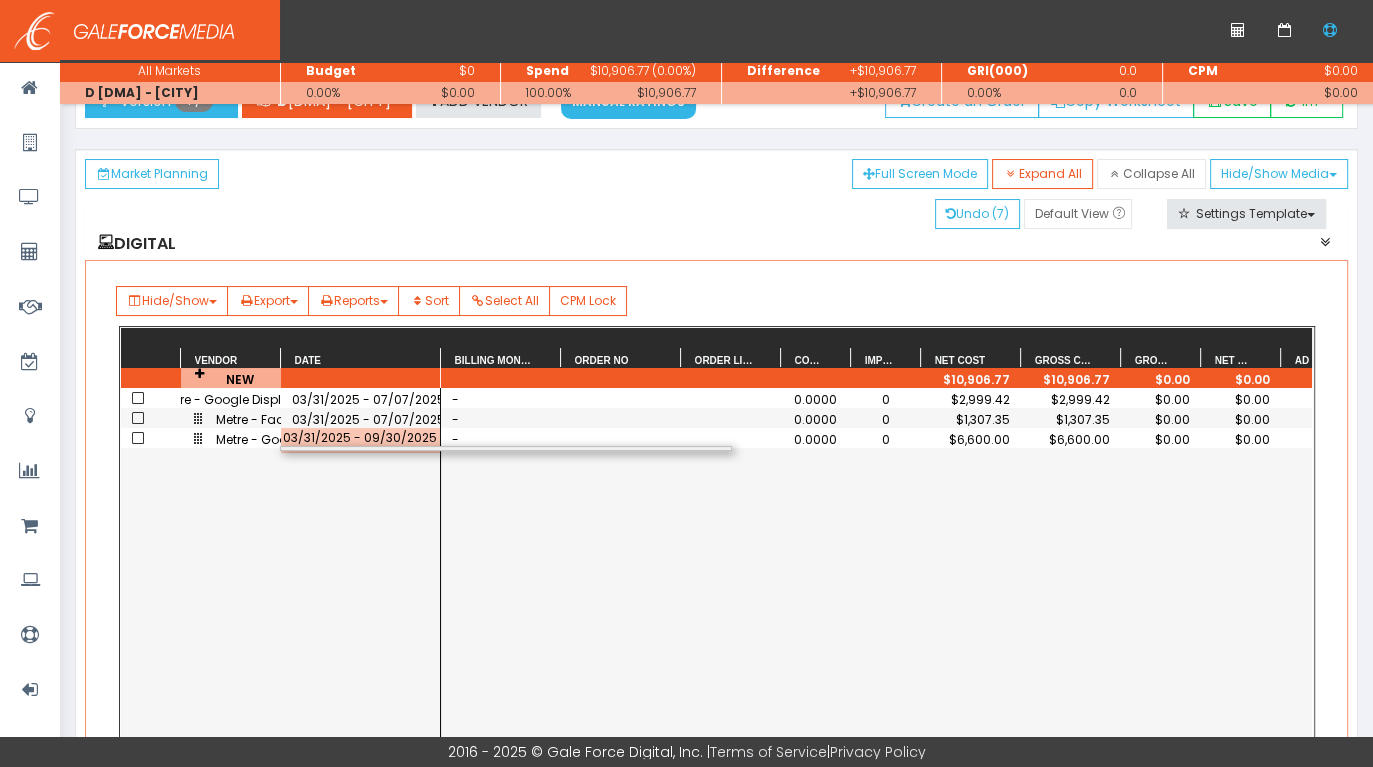 scroll, scrollTop: 0, scrollLeft: 2, axis: horizontal 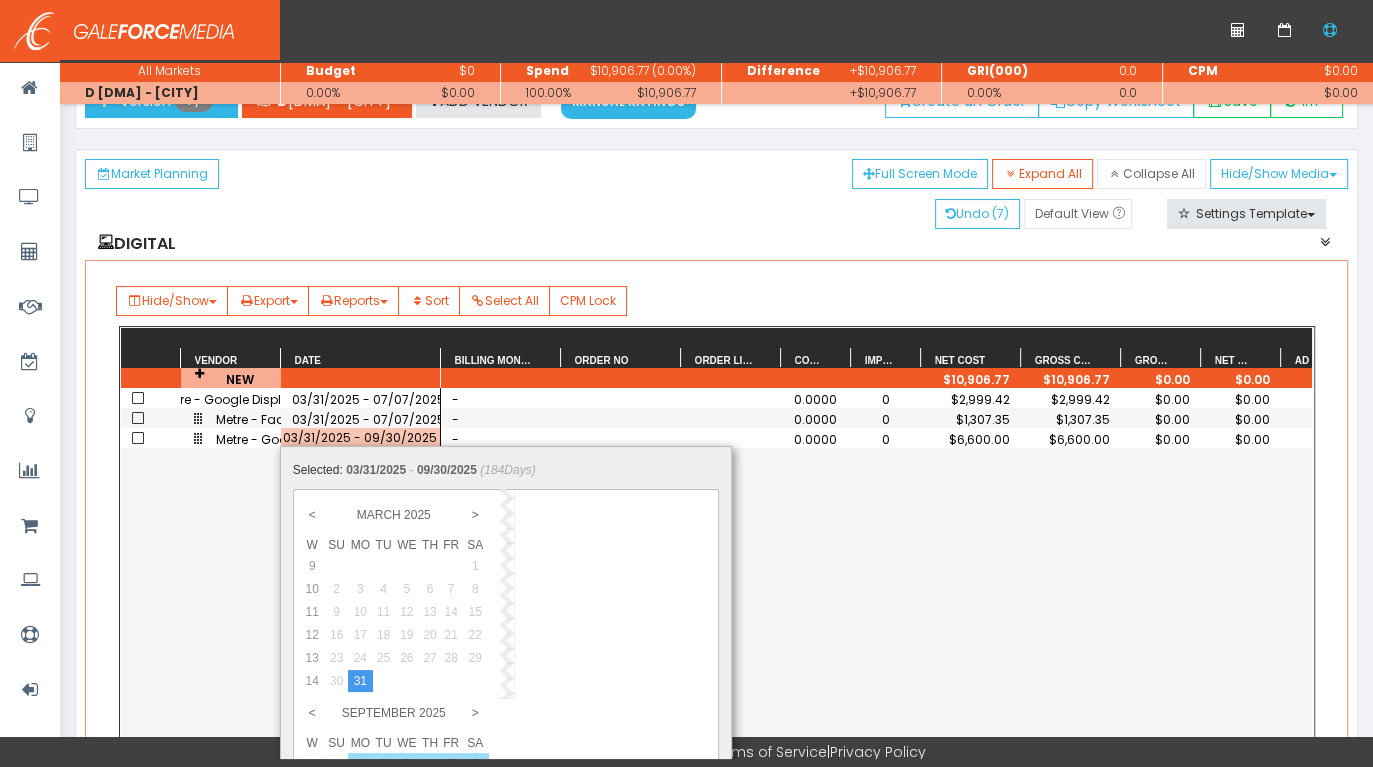 click on "31" at bounding box center [0, 0] 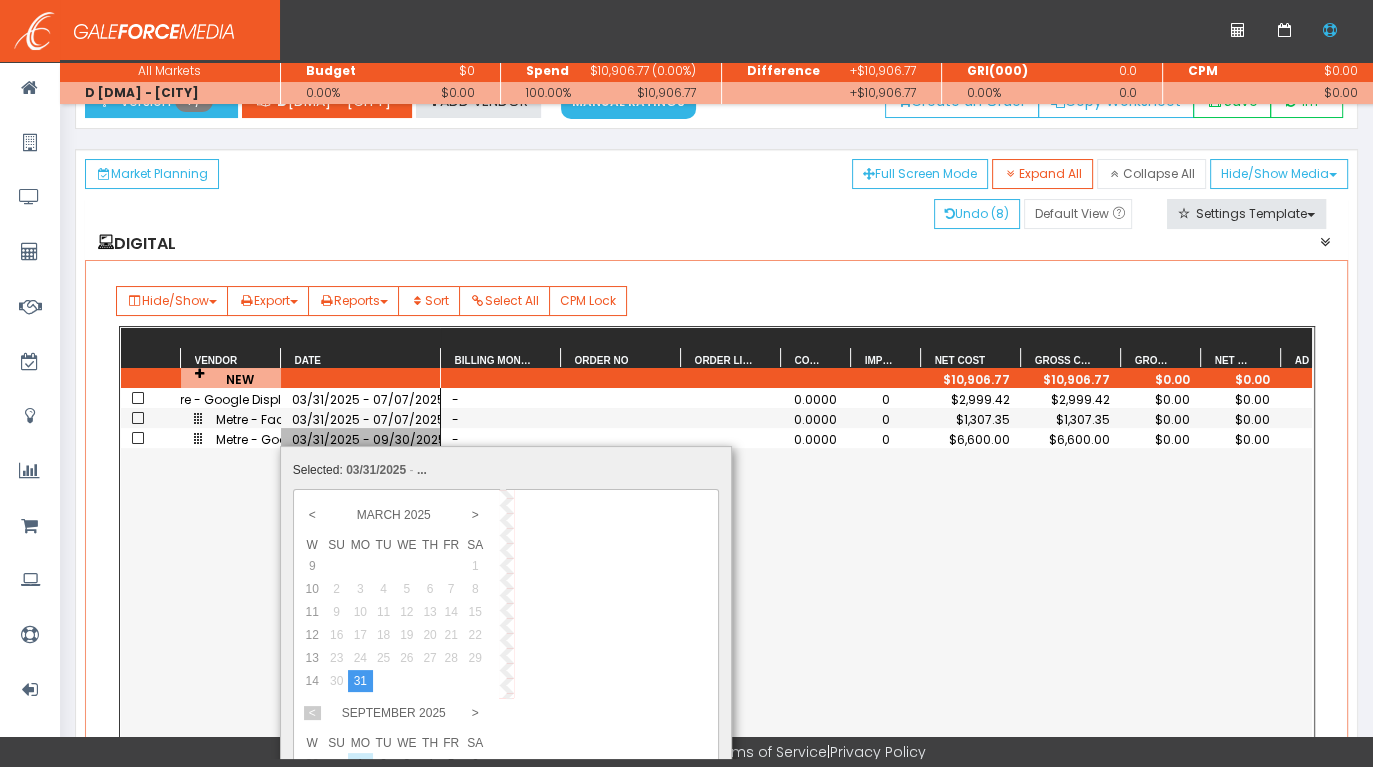 click on "<" at bounding box center (0, 0) 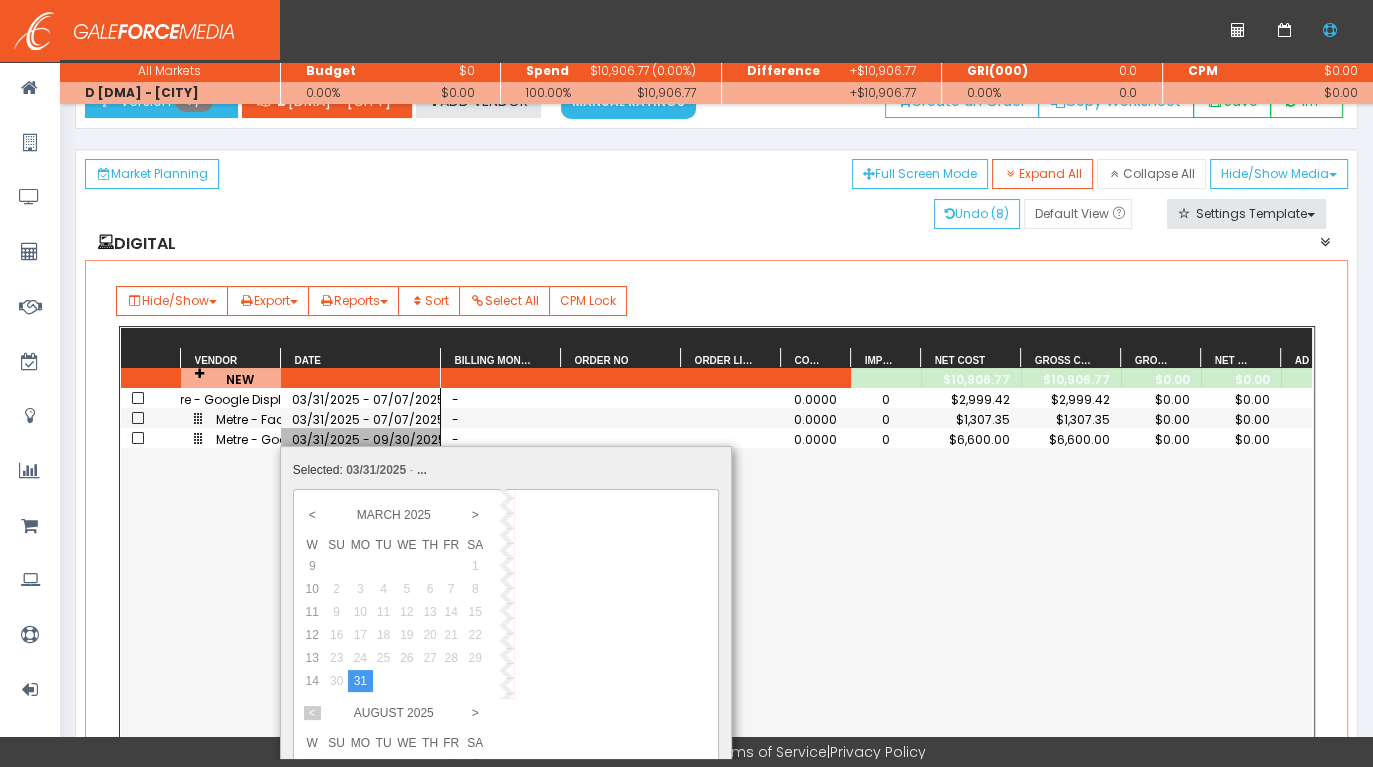 click on "<" at bounding box center (0, 0) 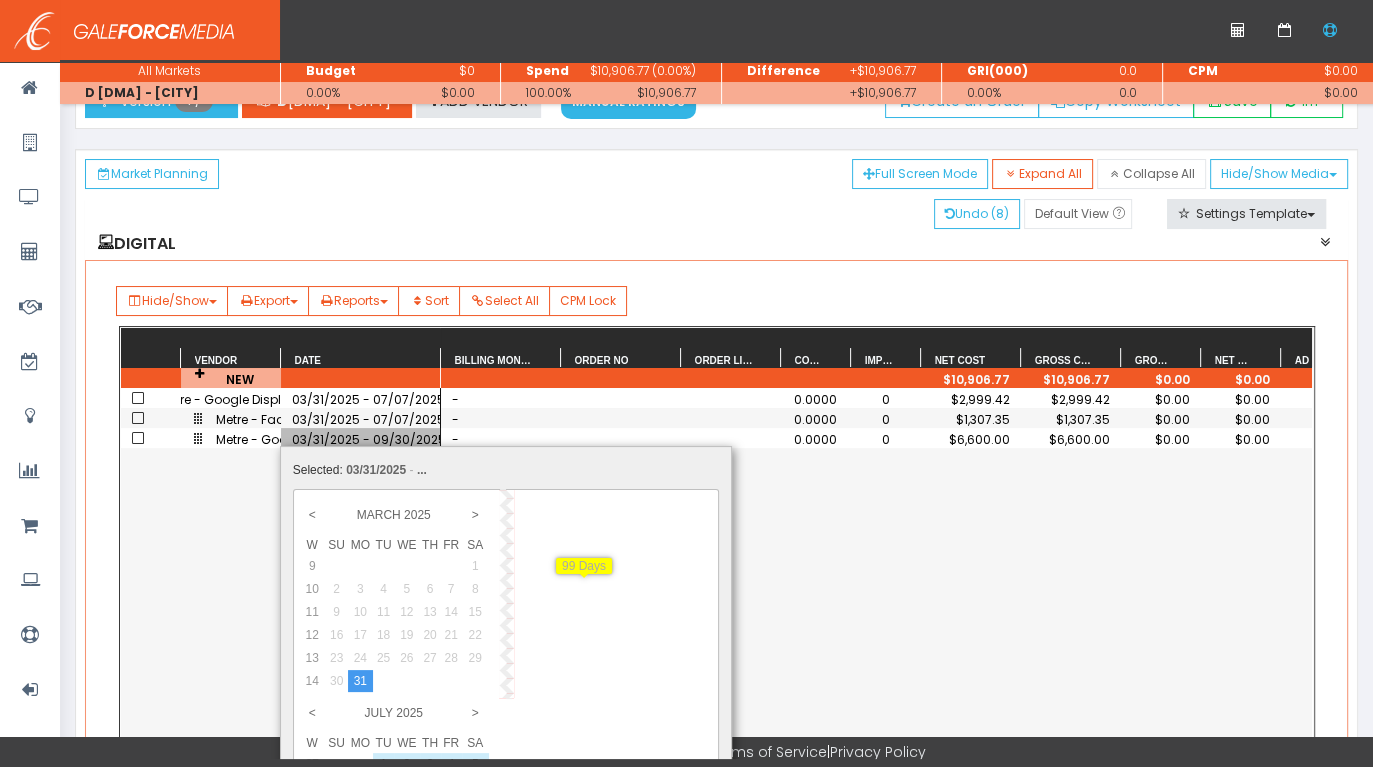 click on "7" at bounding box center (383, 764) 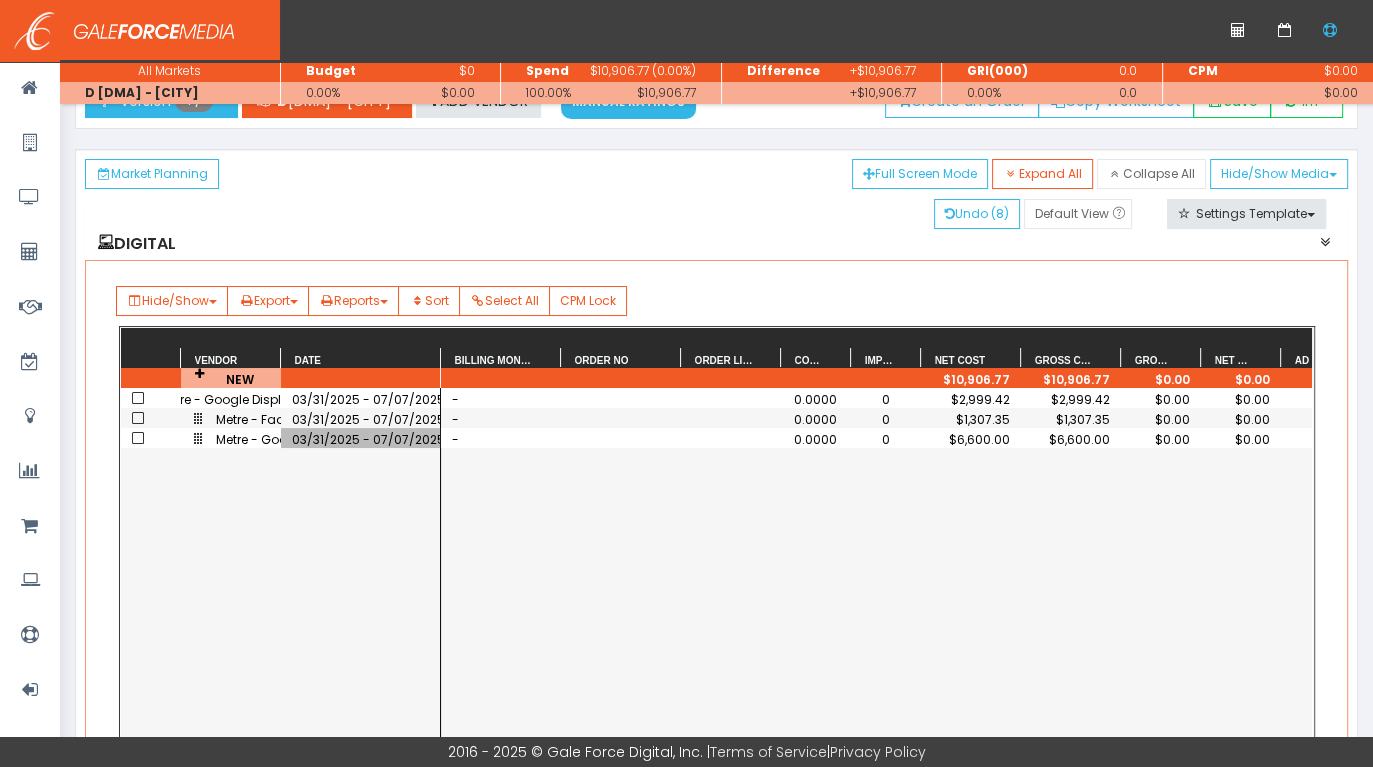 click on "03/31/2025 - 07/07/2025" at bounding box center (361, 439) 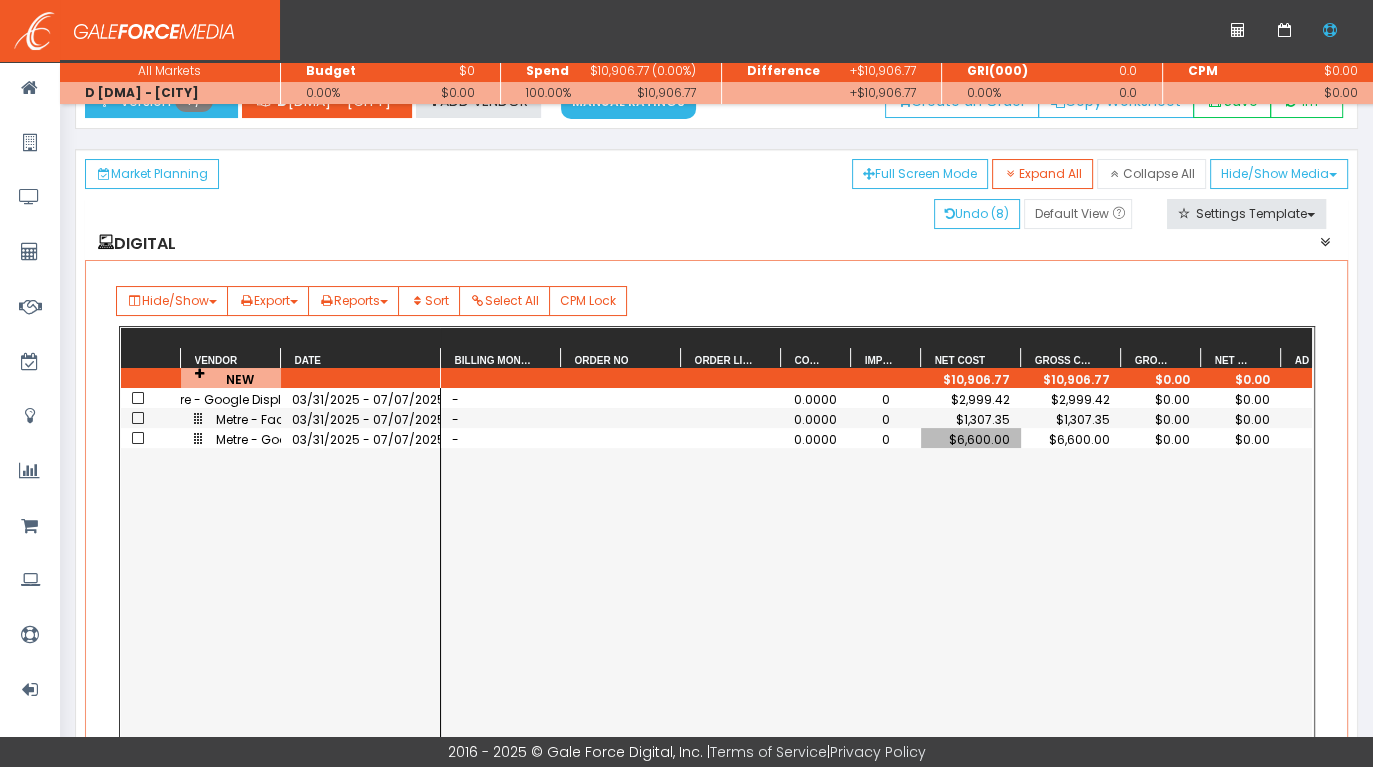 scroll, scrollTop: 0, scrollLeft: 57, axis: horizontal 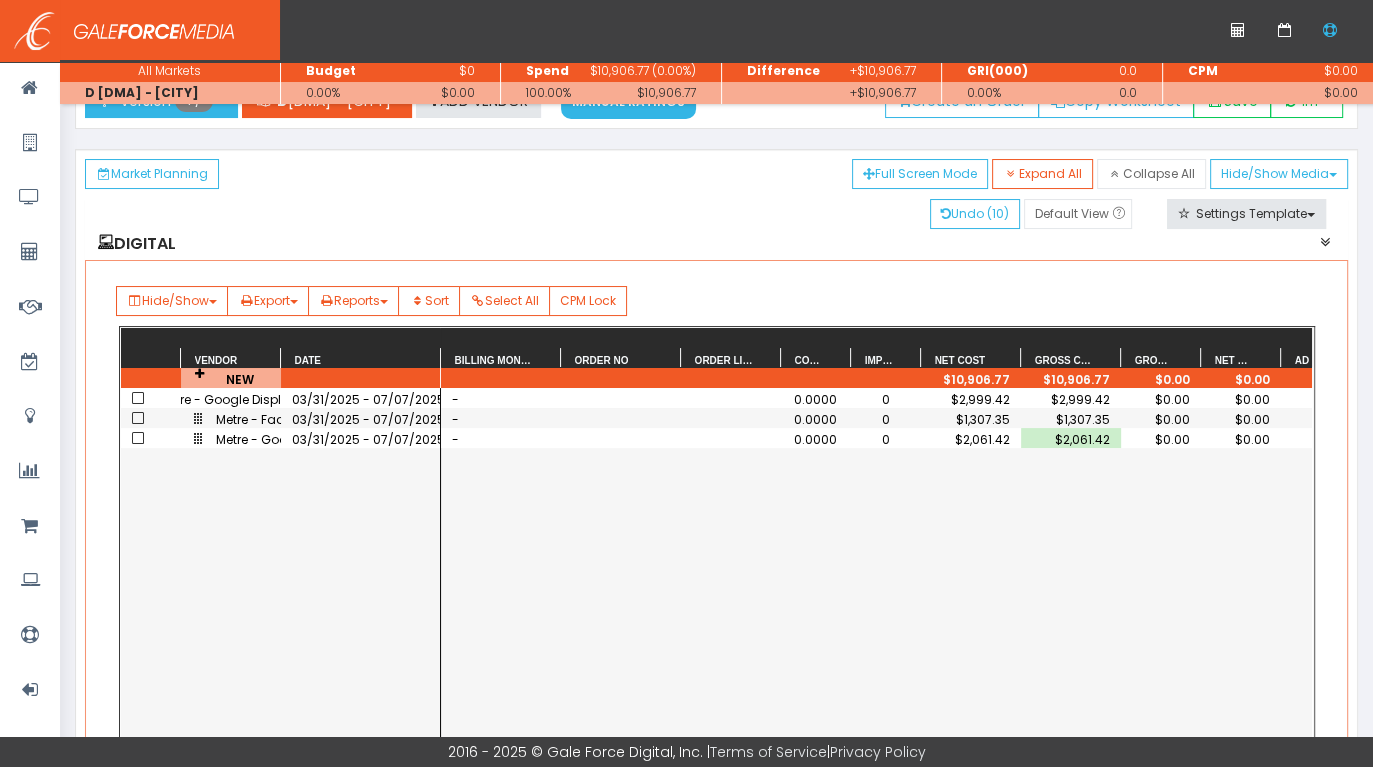 click on "- 0.0000 0 $2,999.42 $2,999.42 $0.00 $0.00 1 - 0.0000 0 $1,307.35 $1,307.35 $0.00 $0.00 1 - 0.0000 0 $2,061.42 $2,061.42 $0.00 $0.00 1" at bounding box center (876, 614) 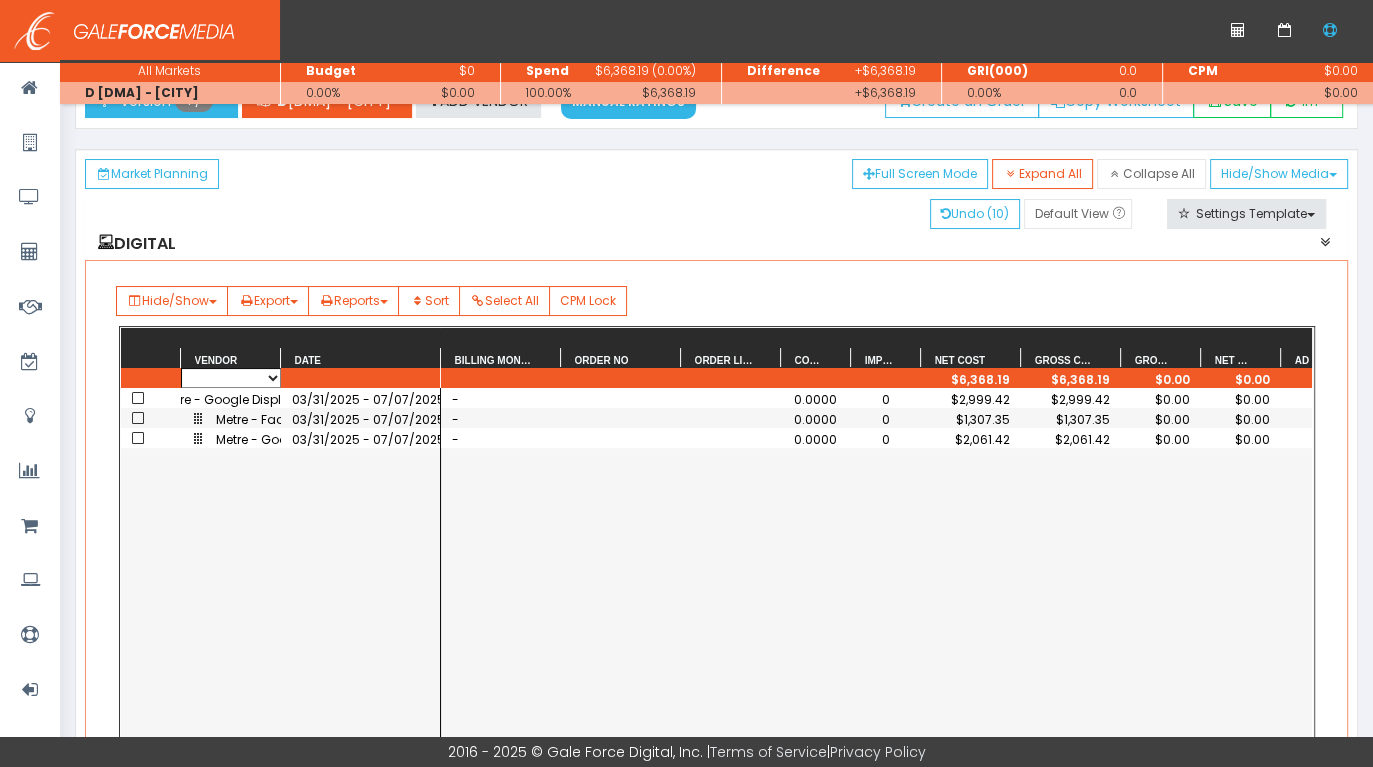click on "Basis/Streaming Holmen Courier La Crosse Local La Crosse Tribune Digital Metre - Facebook Metre - Google Display Metre - Google Paid Search Metre - Instagram Metre - LinkedIn Metre - Nextdoor Metre - Pinterest Metre - Tik Tok Metre Pinterest Metre-Basis Snapchat--Metre SPECTRUM Spotify - Metre WKBT-DT WKBT-Phase3 Digital WKTY WXOW YouTube - Metre" at bounding box center [231, 378] 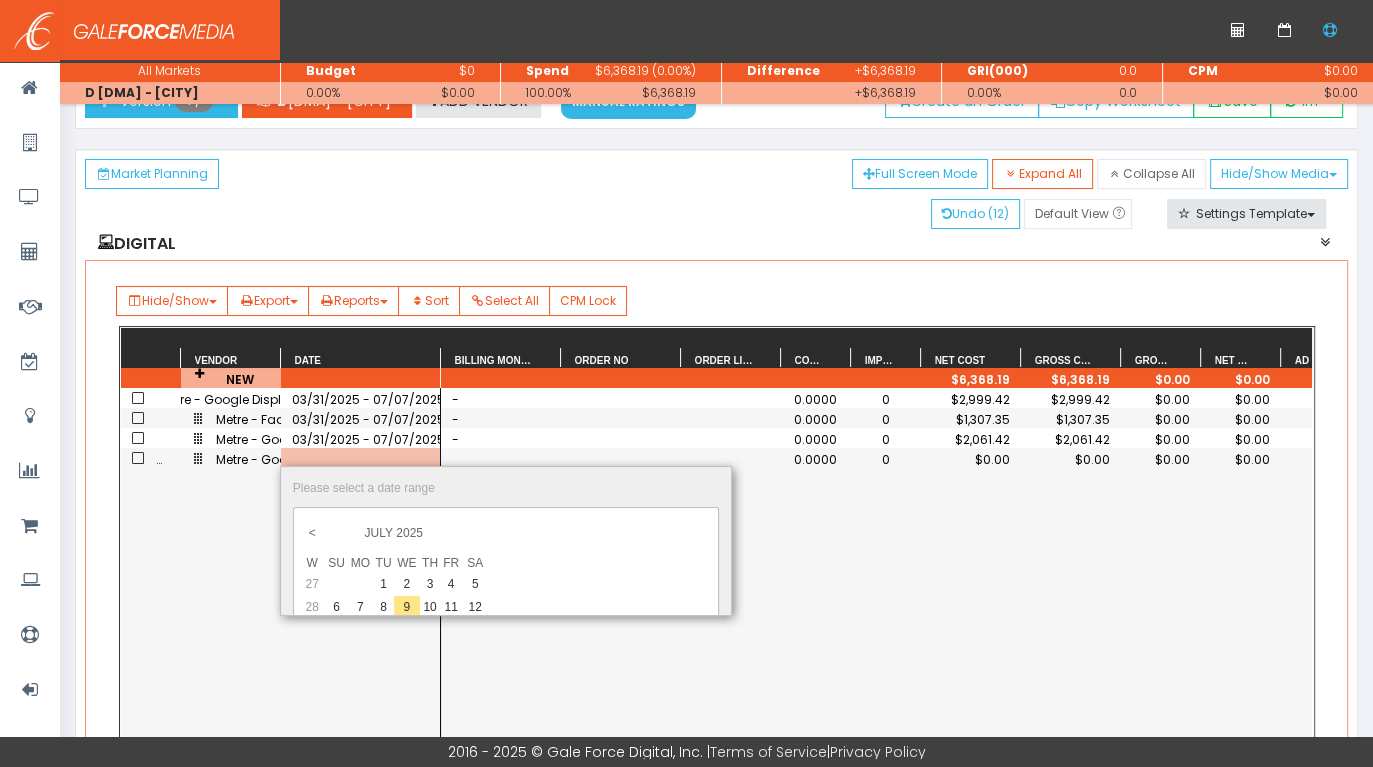 scroll, scrollTop: 0, scrollLeft: 57, axis: horizontal 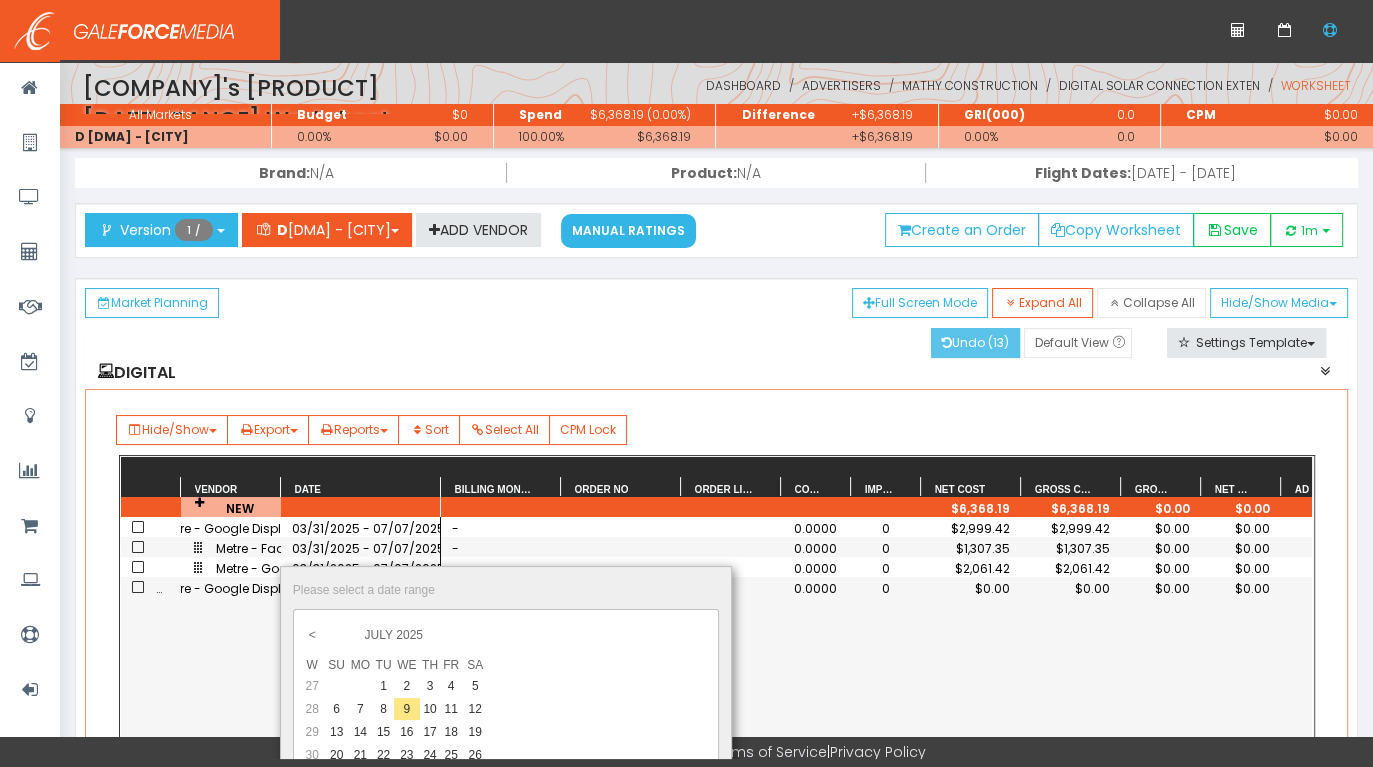 click on "Undo ( 13 )" at bounding box center (975, 343) 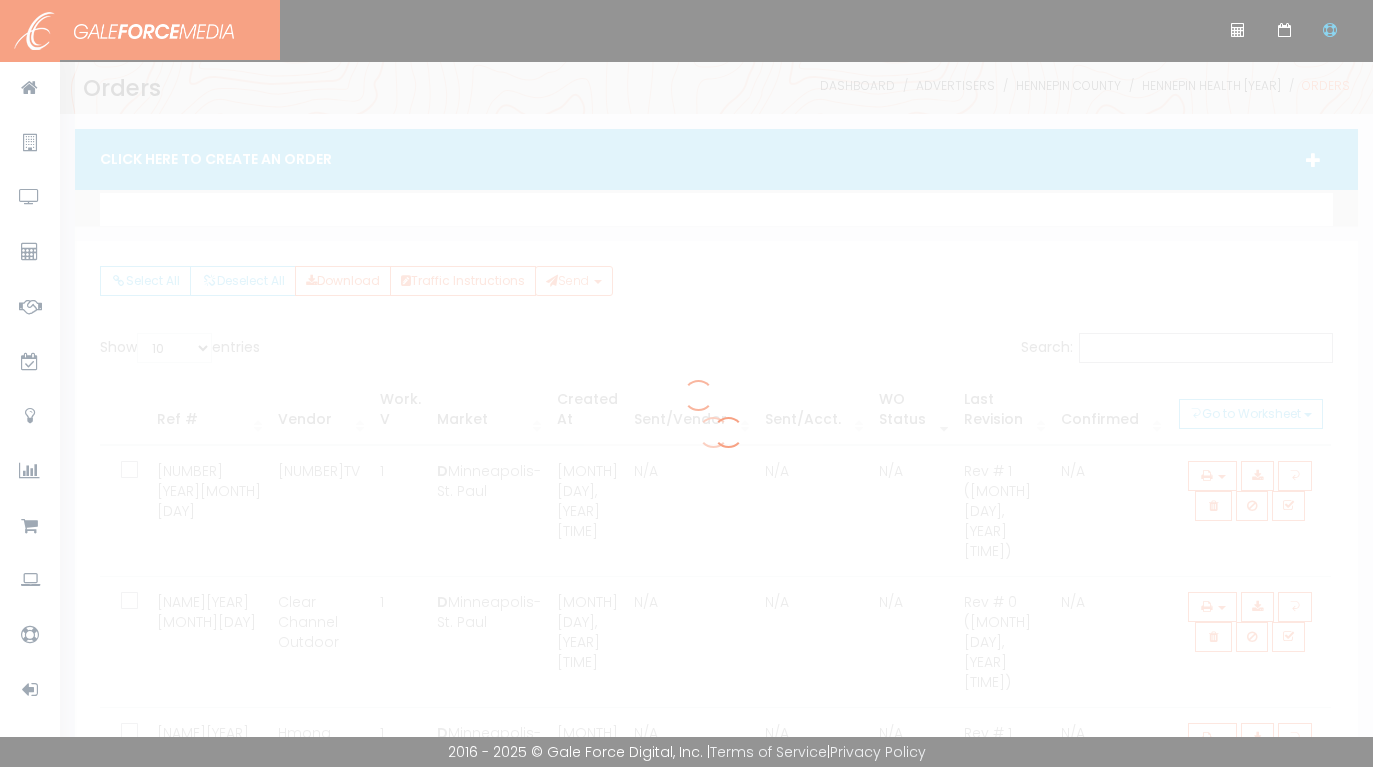 scroll, scrollTop: 0, scrollLeft: 0, axis: both 